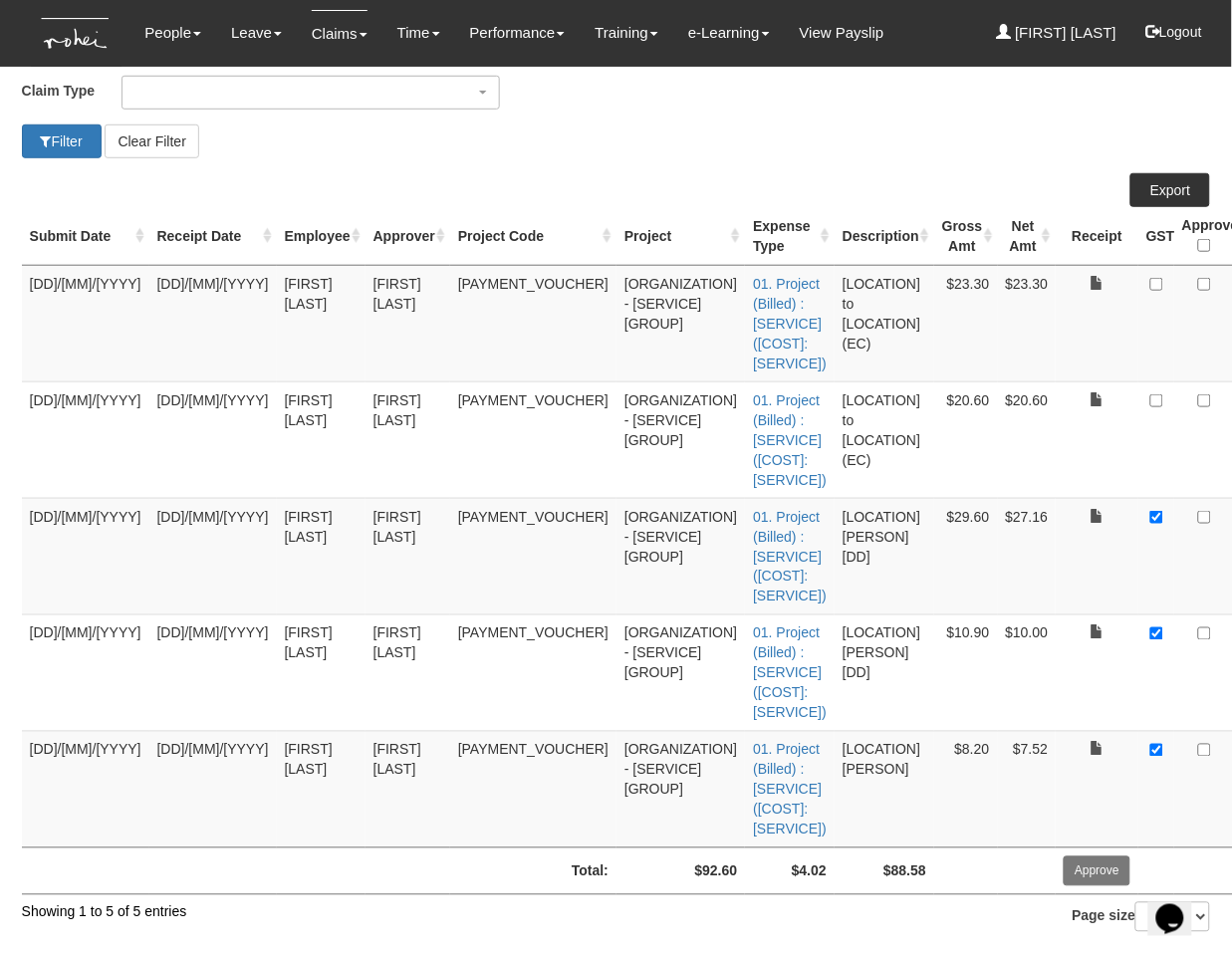 scroll, scrollTop: 213, scrollLeft: 0, axis: vertical 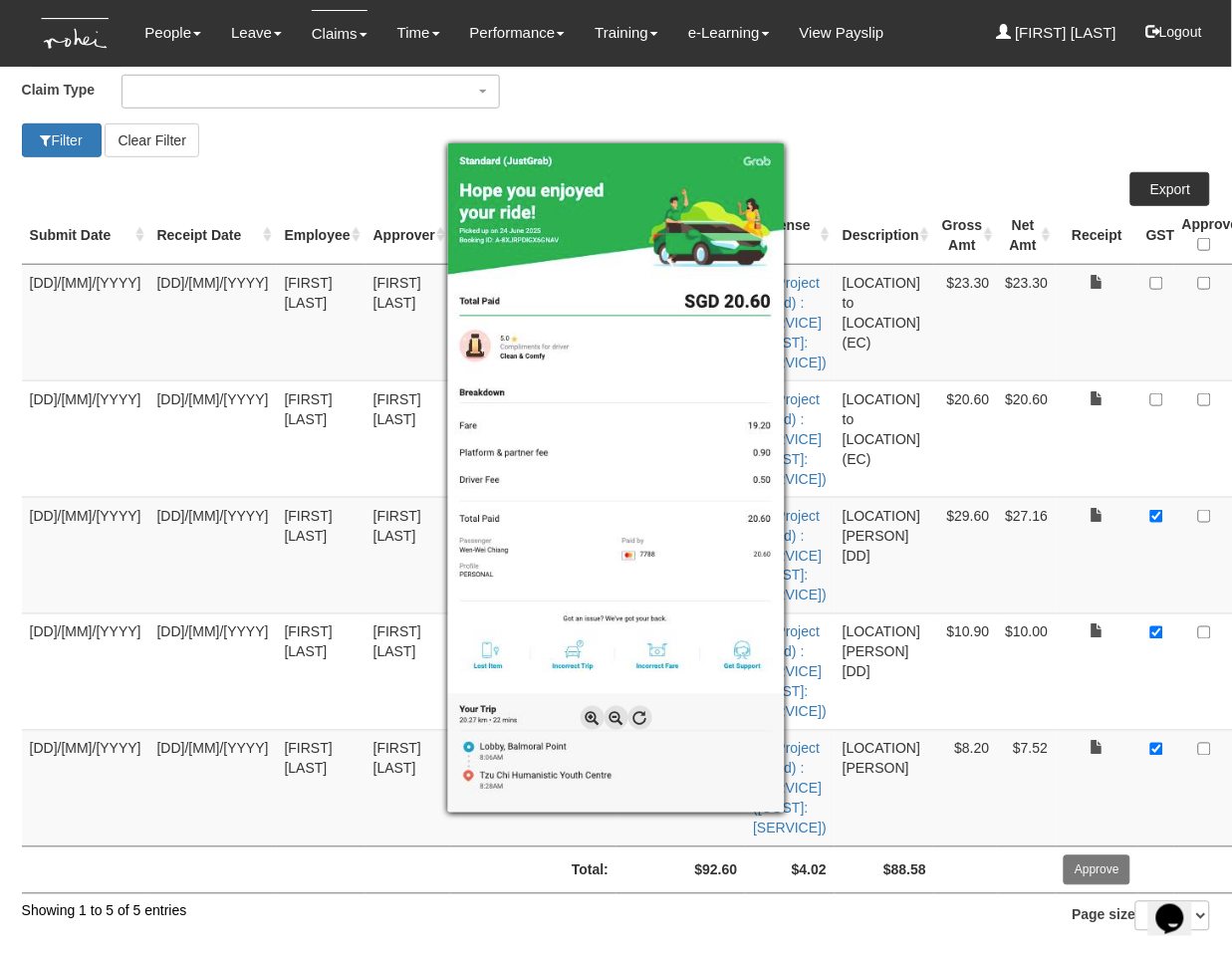 click at bounding box center (616, 478) 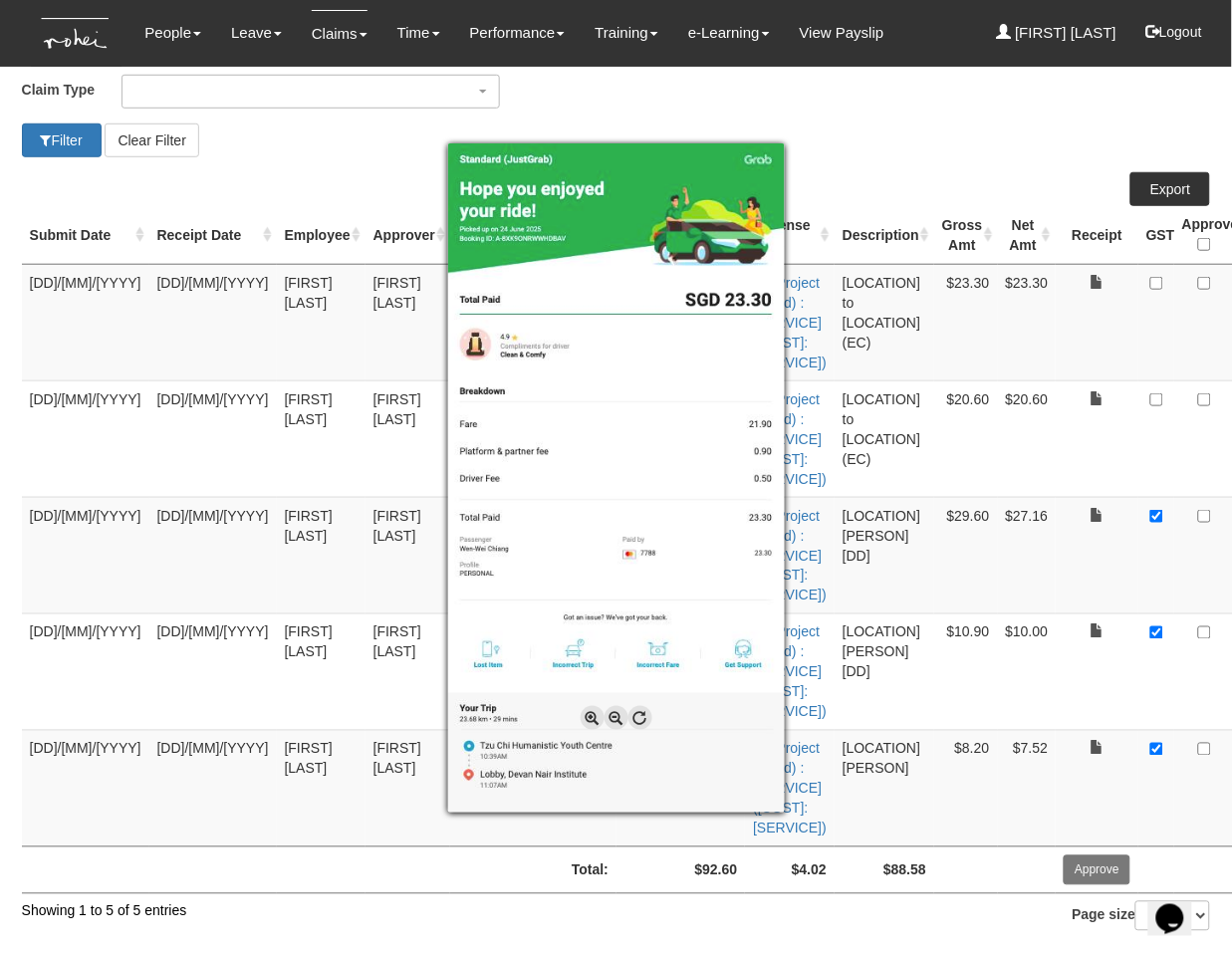 click at bounding box center (616, 478) 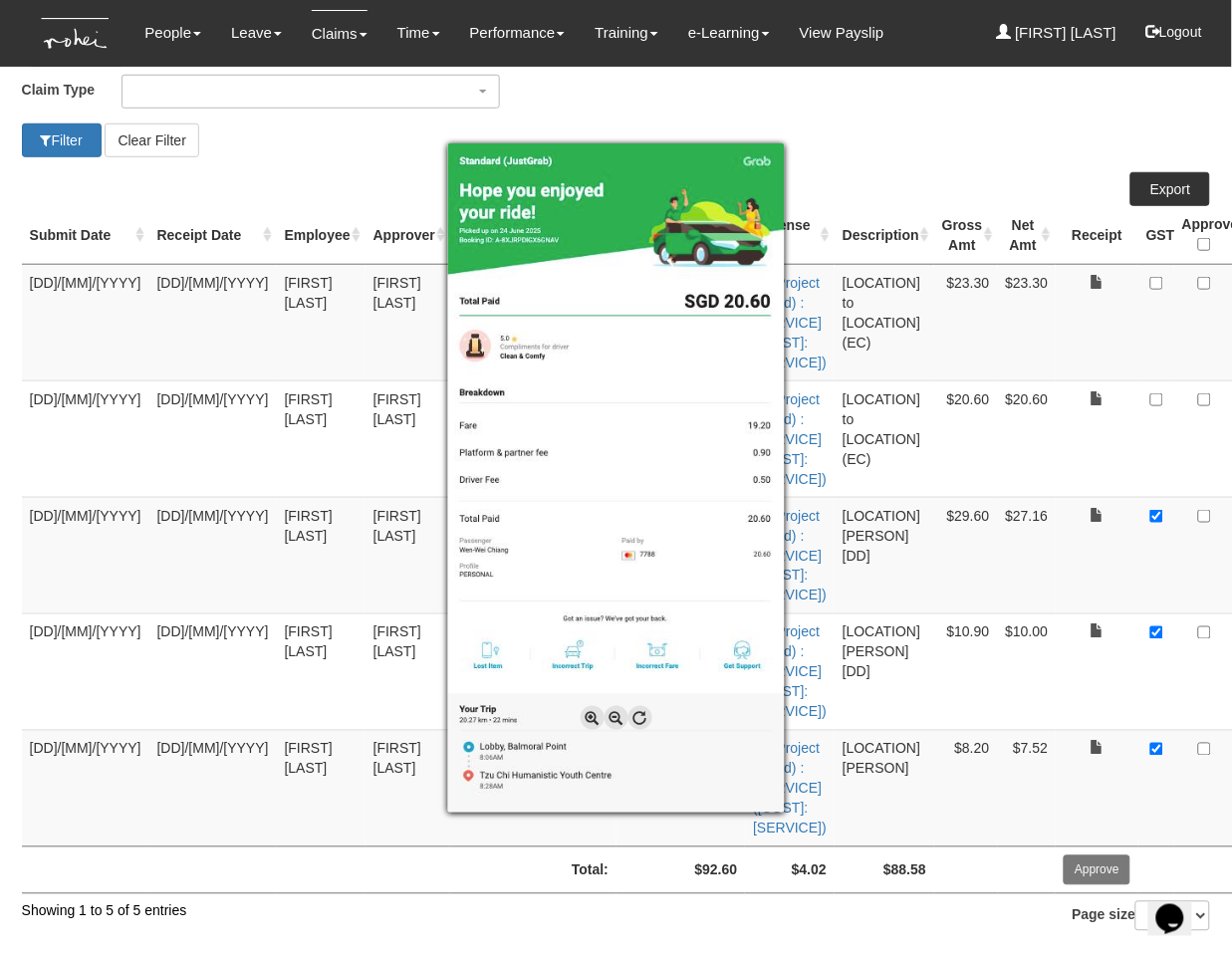 click at bounding box center [616, 478] 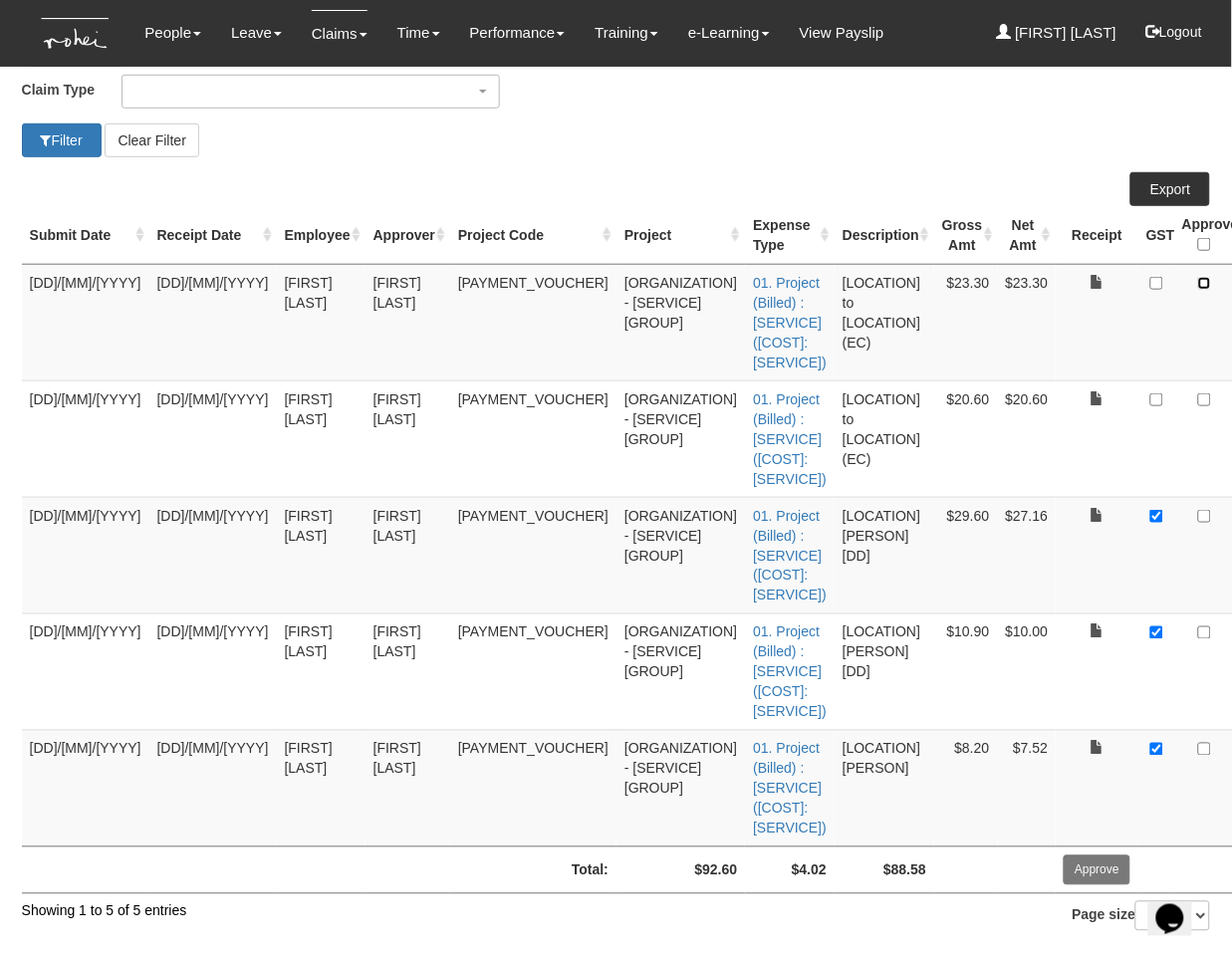 click at bounding box center (1204, 283) 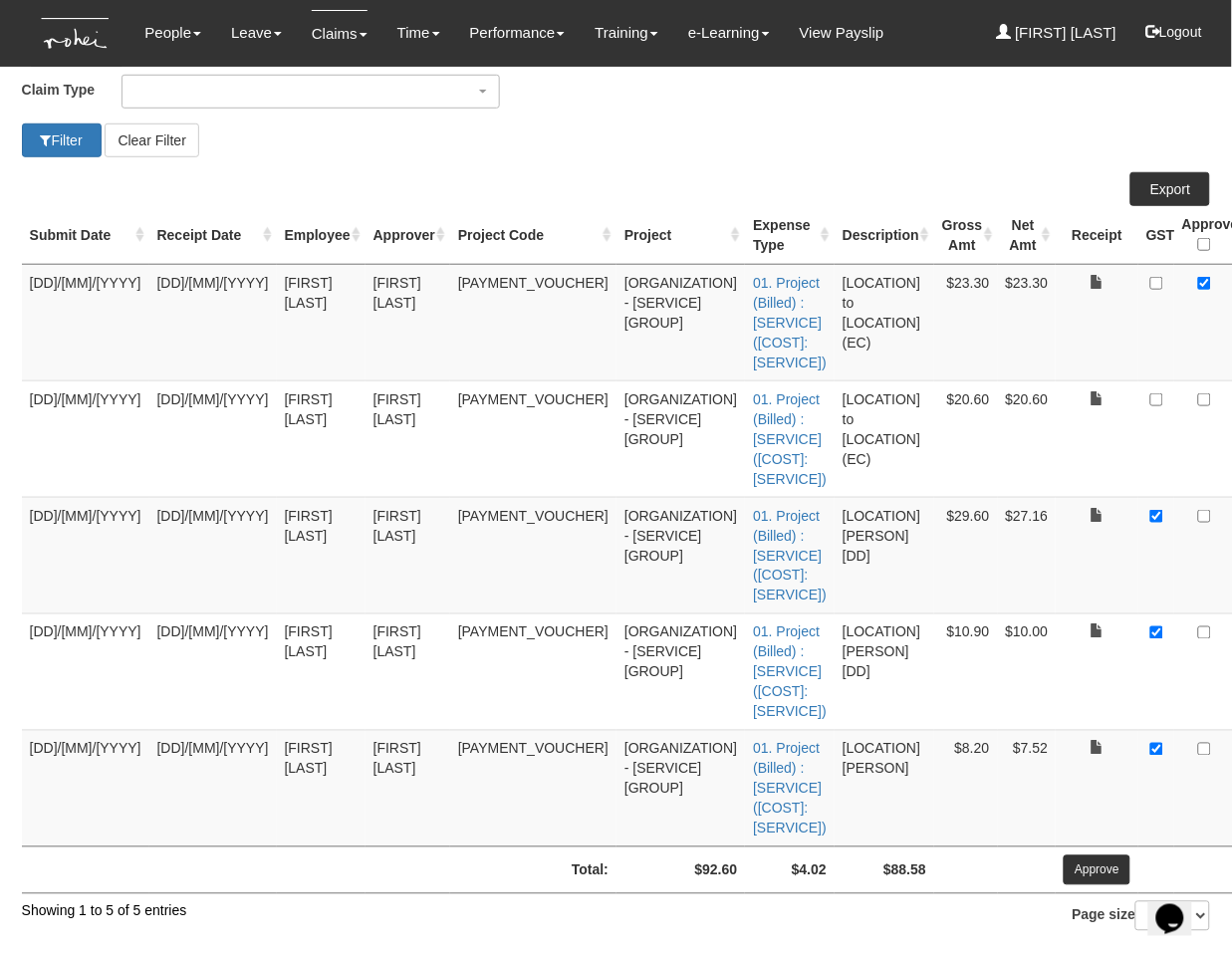 click at bounding box center [1204, 438] 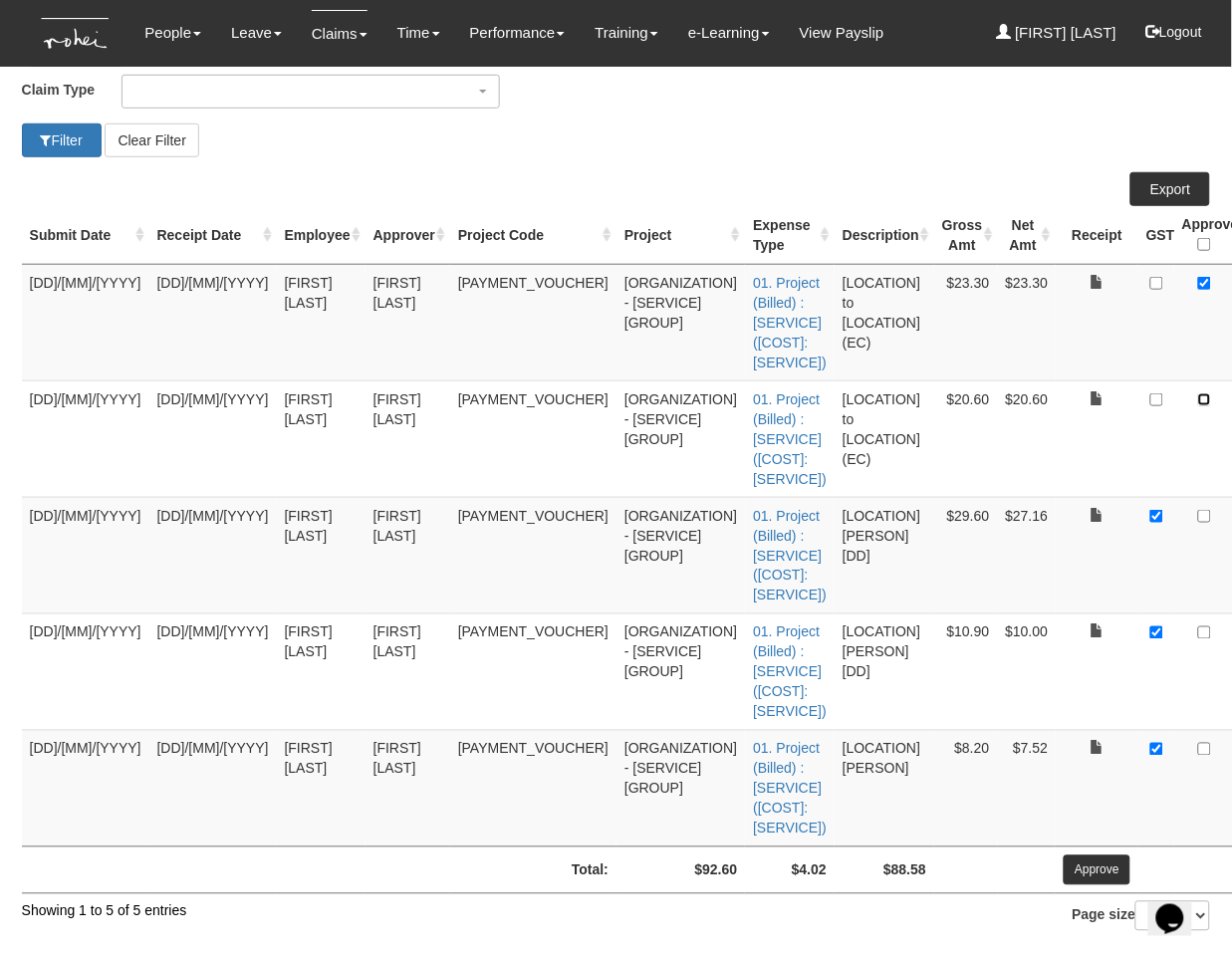 click at bounding box center [1204, 399] 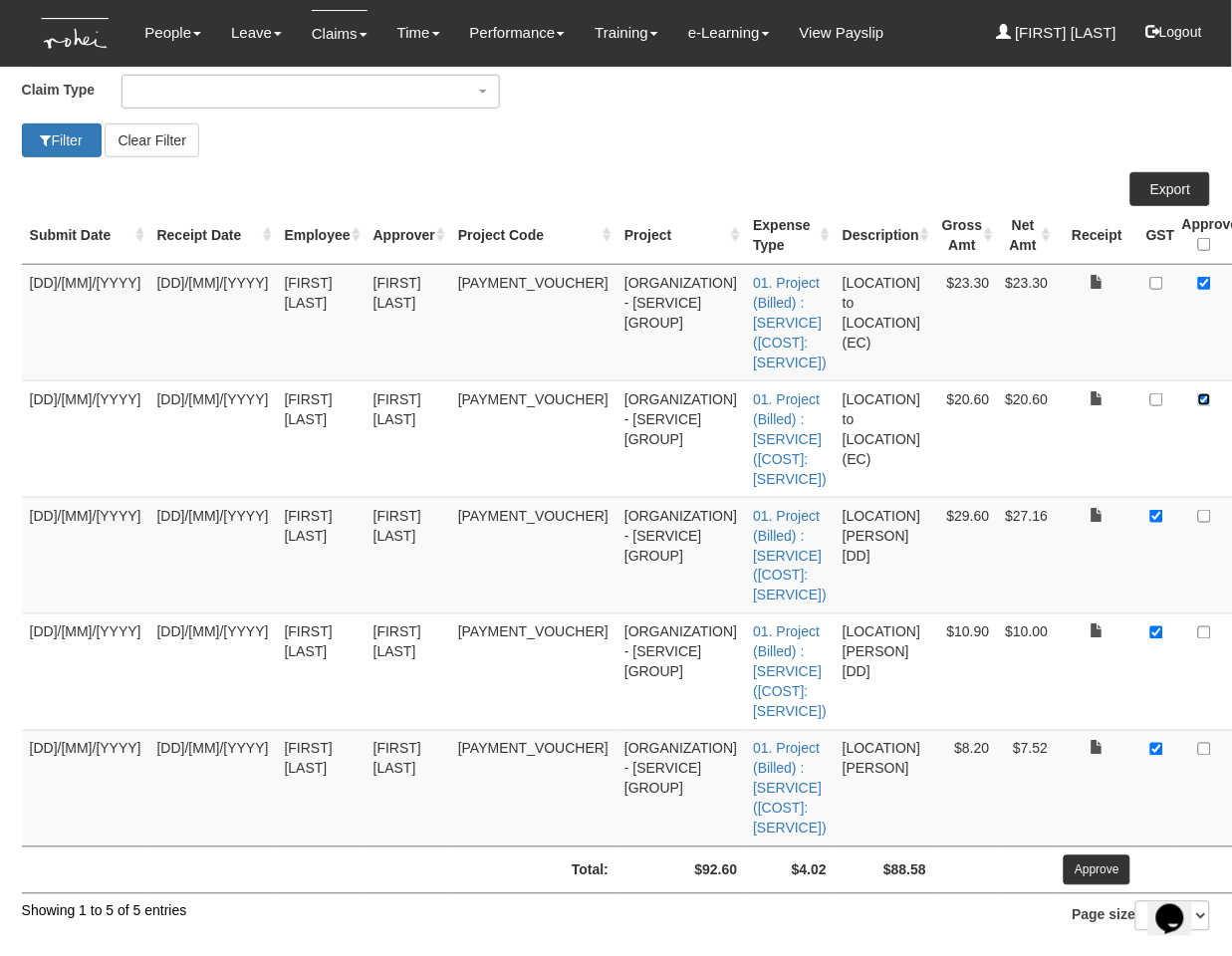 scroll, scrollTop: 319, scrollLeft: 0, axis: vertical 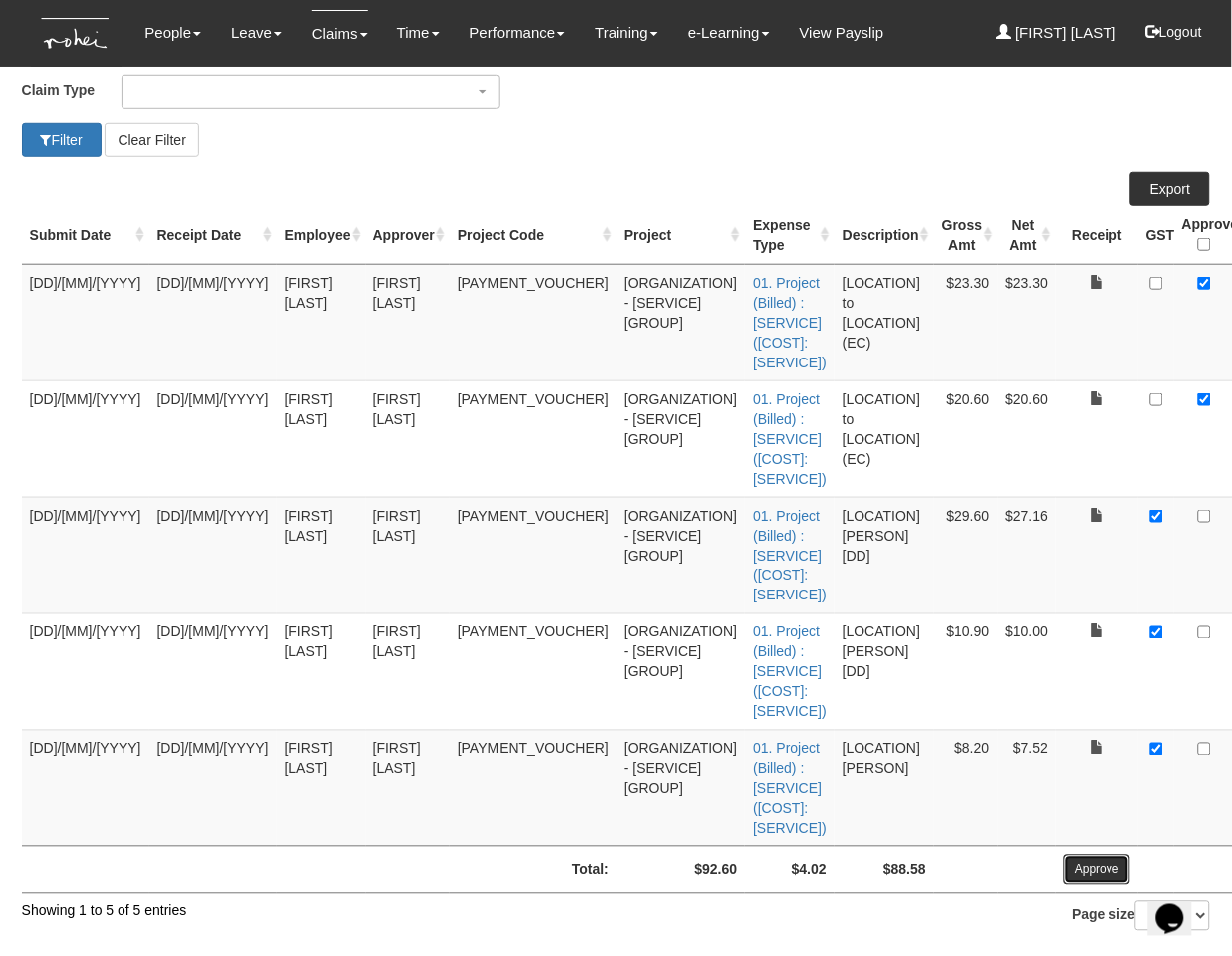 click on "Approve" at bounding box center (1097, 870) 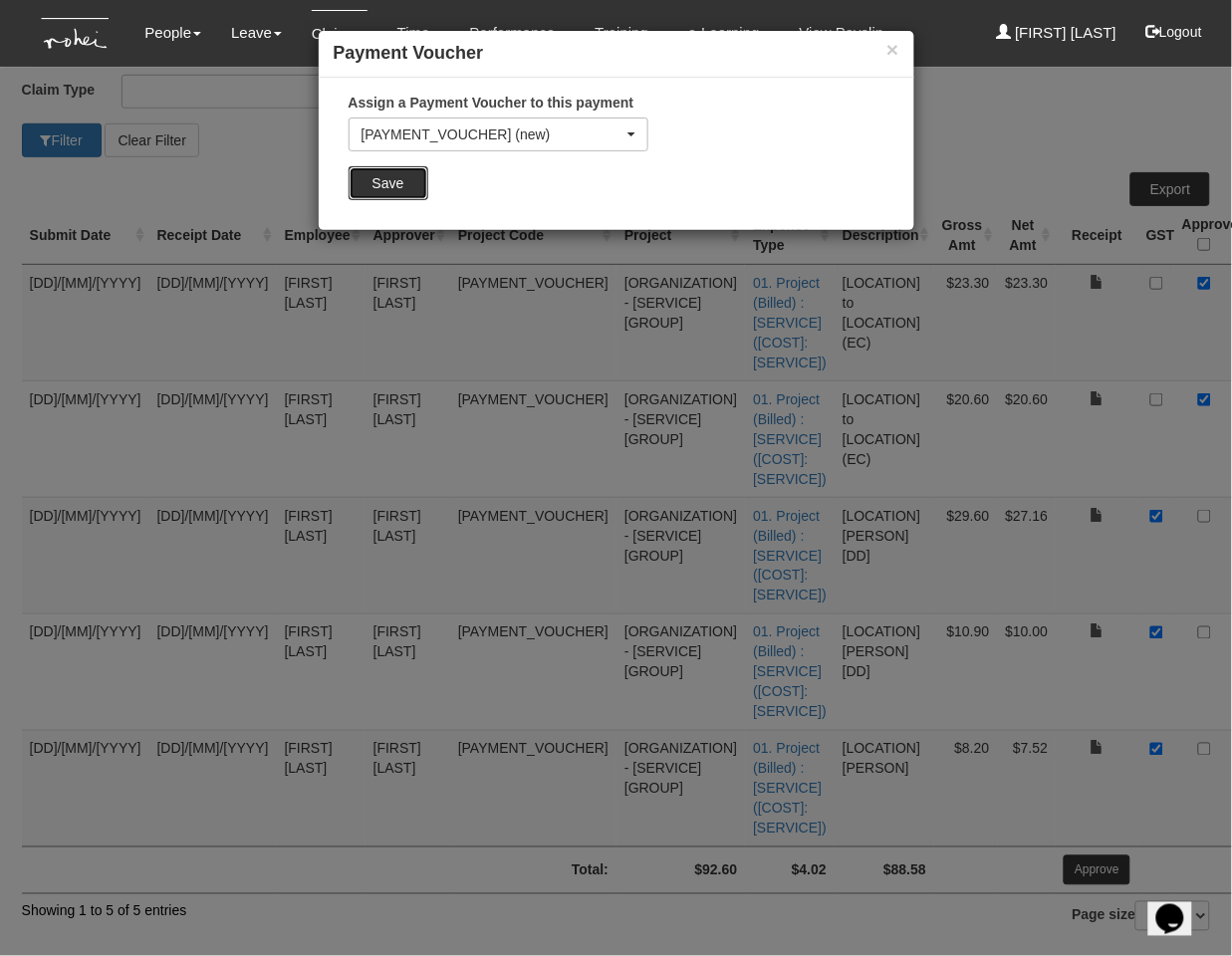 click on "Save" at bounding box center [388, 183] 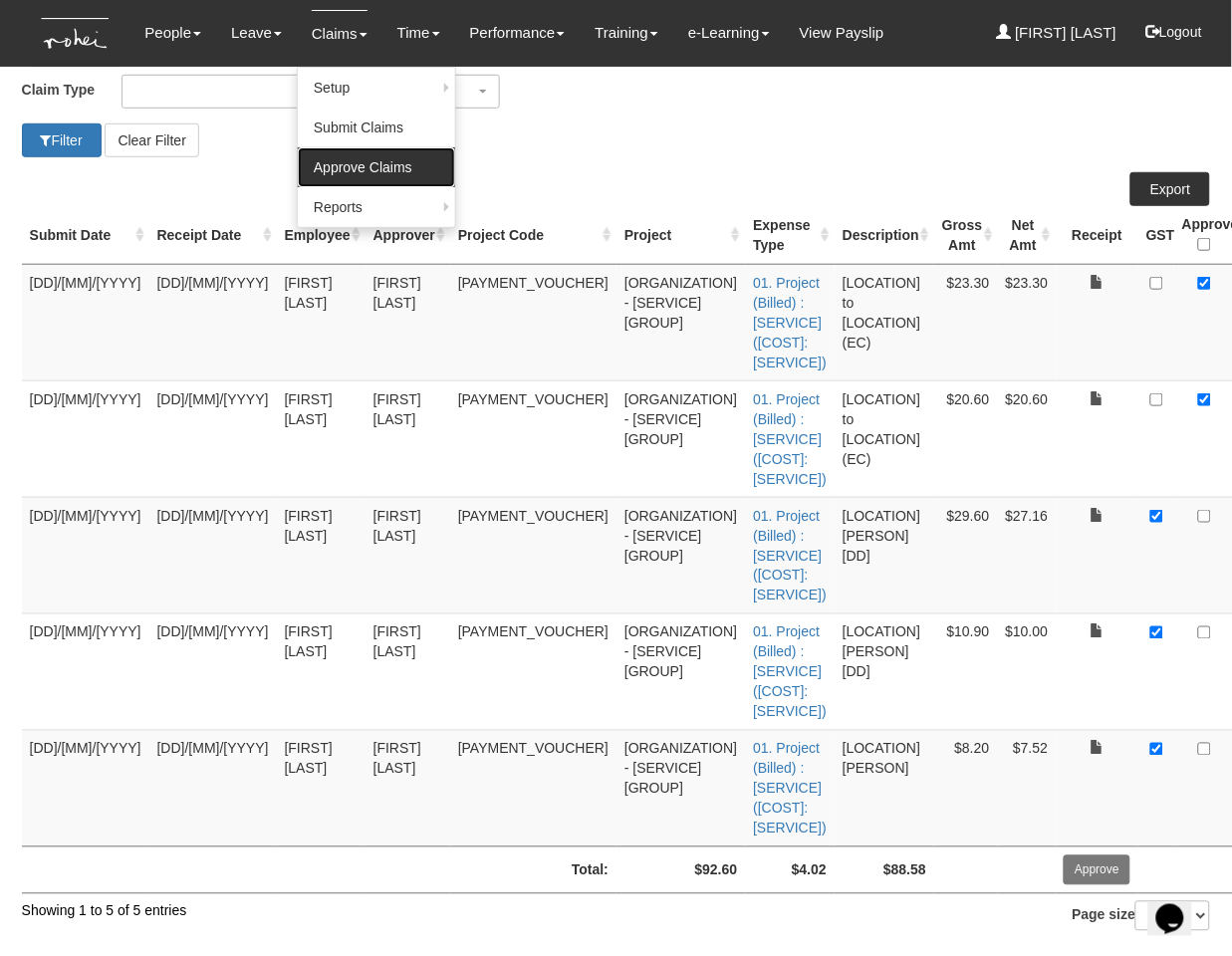 click on "Approve Claims" at bounding box center (376, 167) 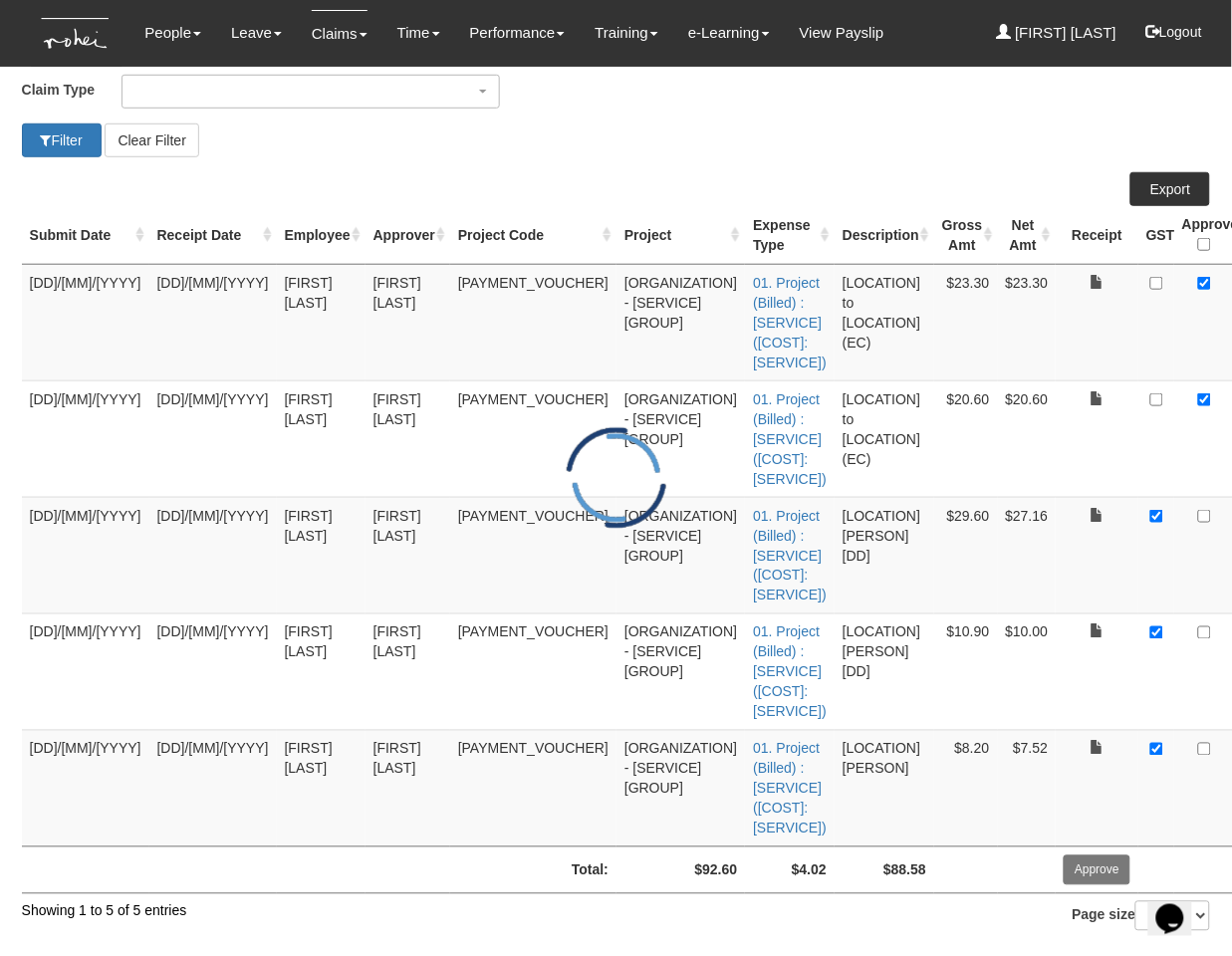 scroll, scrollTop: 372, scrollLeft: 0, axis: vertical 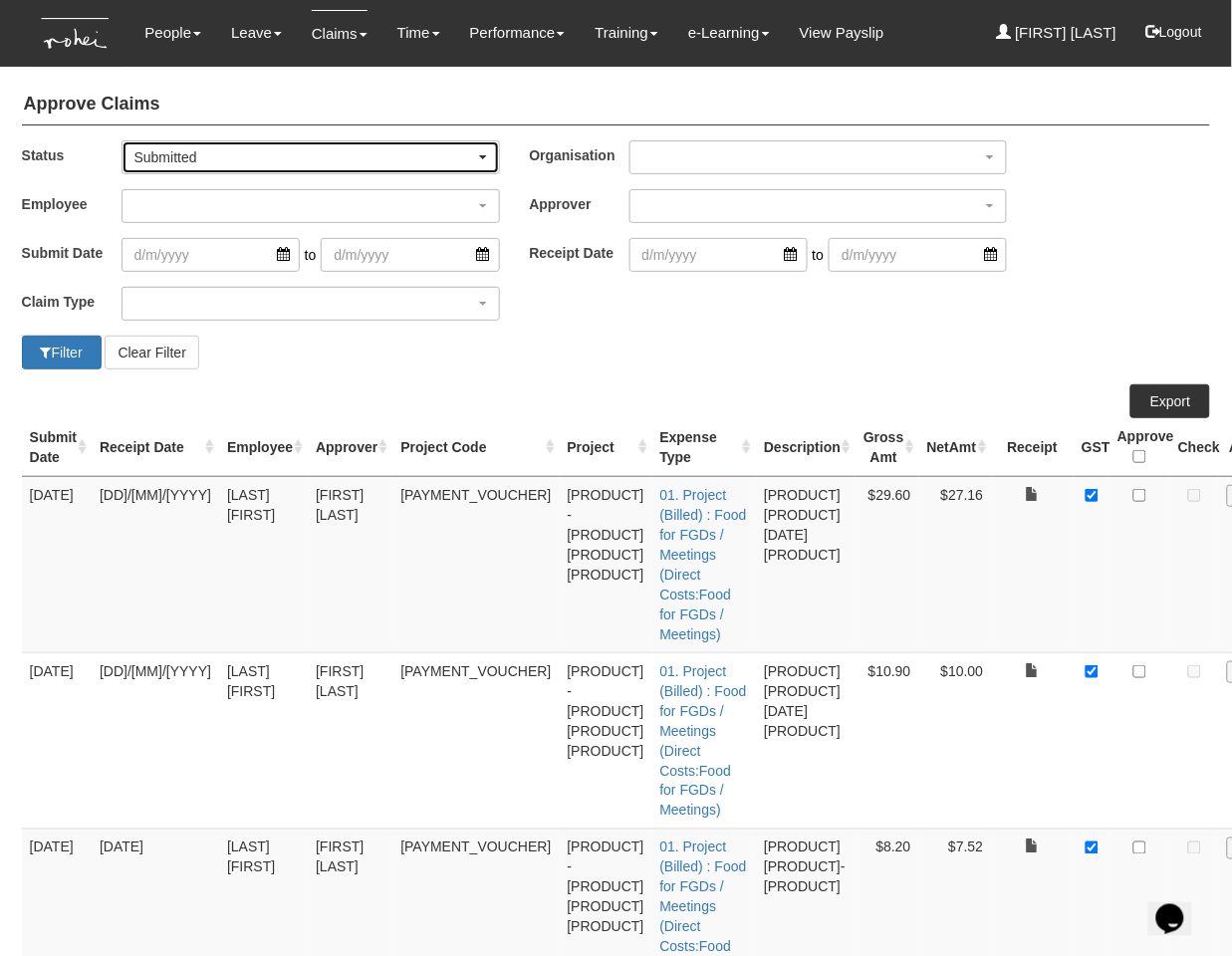 click on "Submitted" at bounding box center (305, 157) 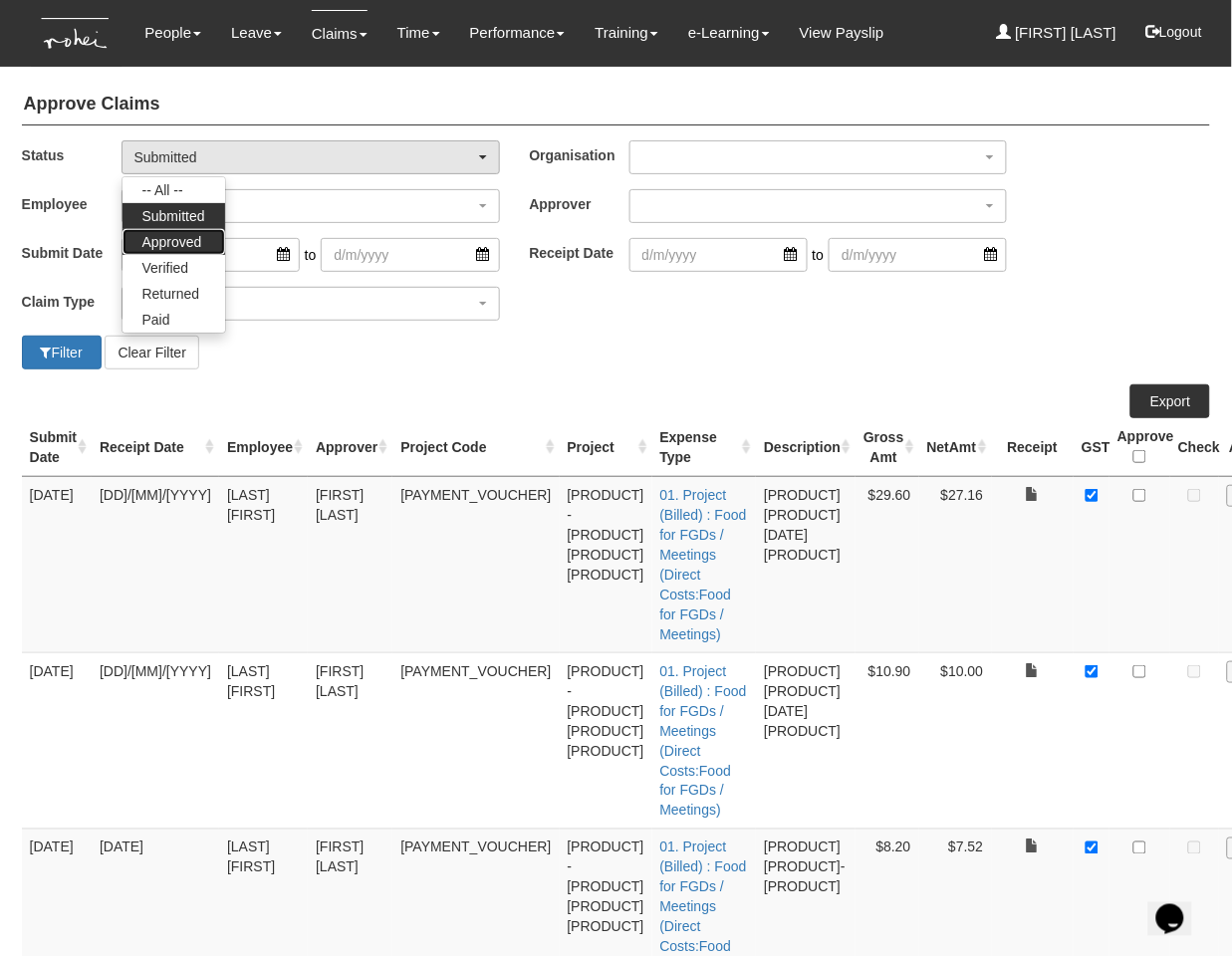click on "Approved" at bounding box center (162, 190) 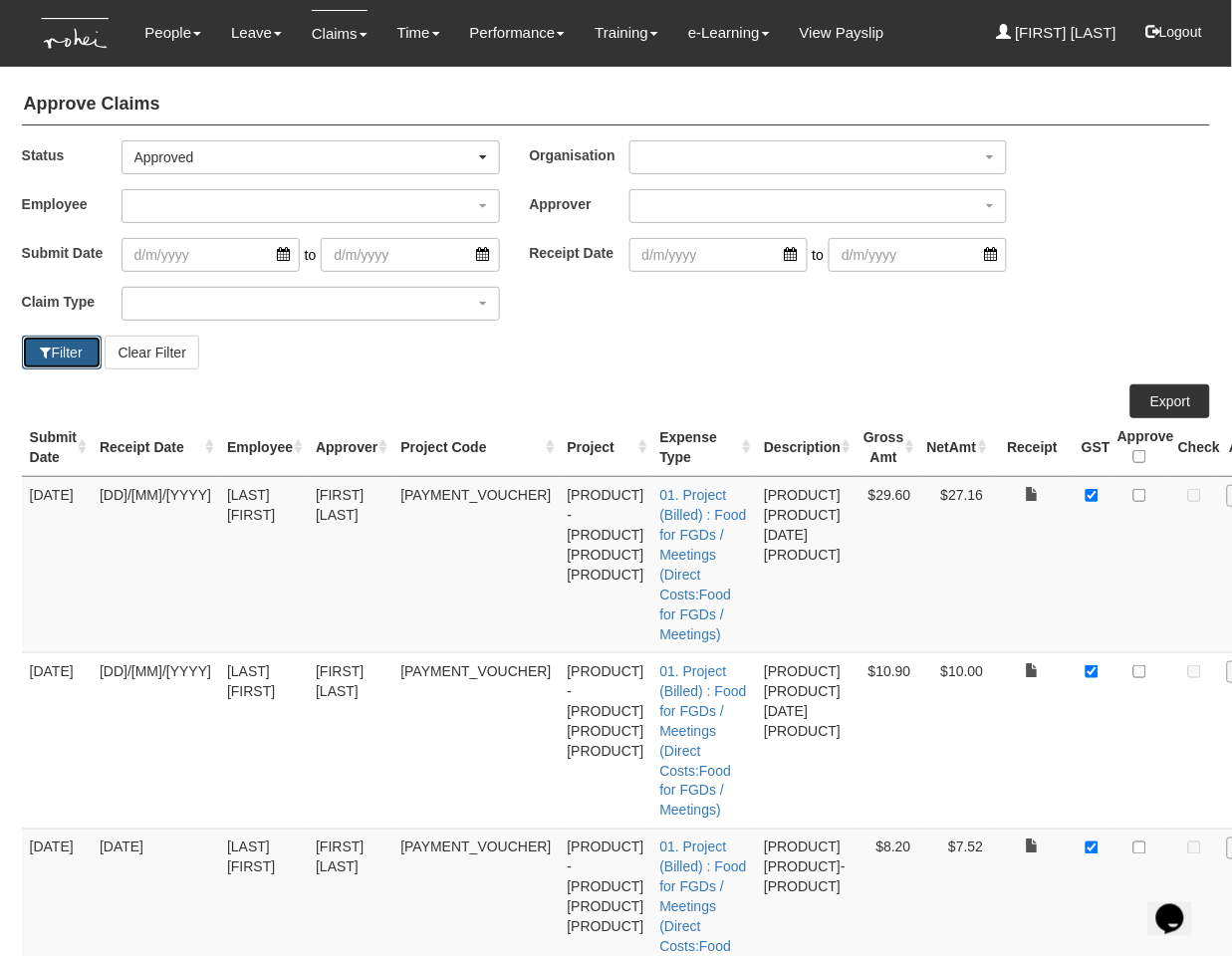 click on "Filter" at bounding box center (62, 353) 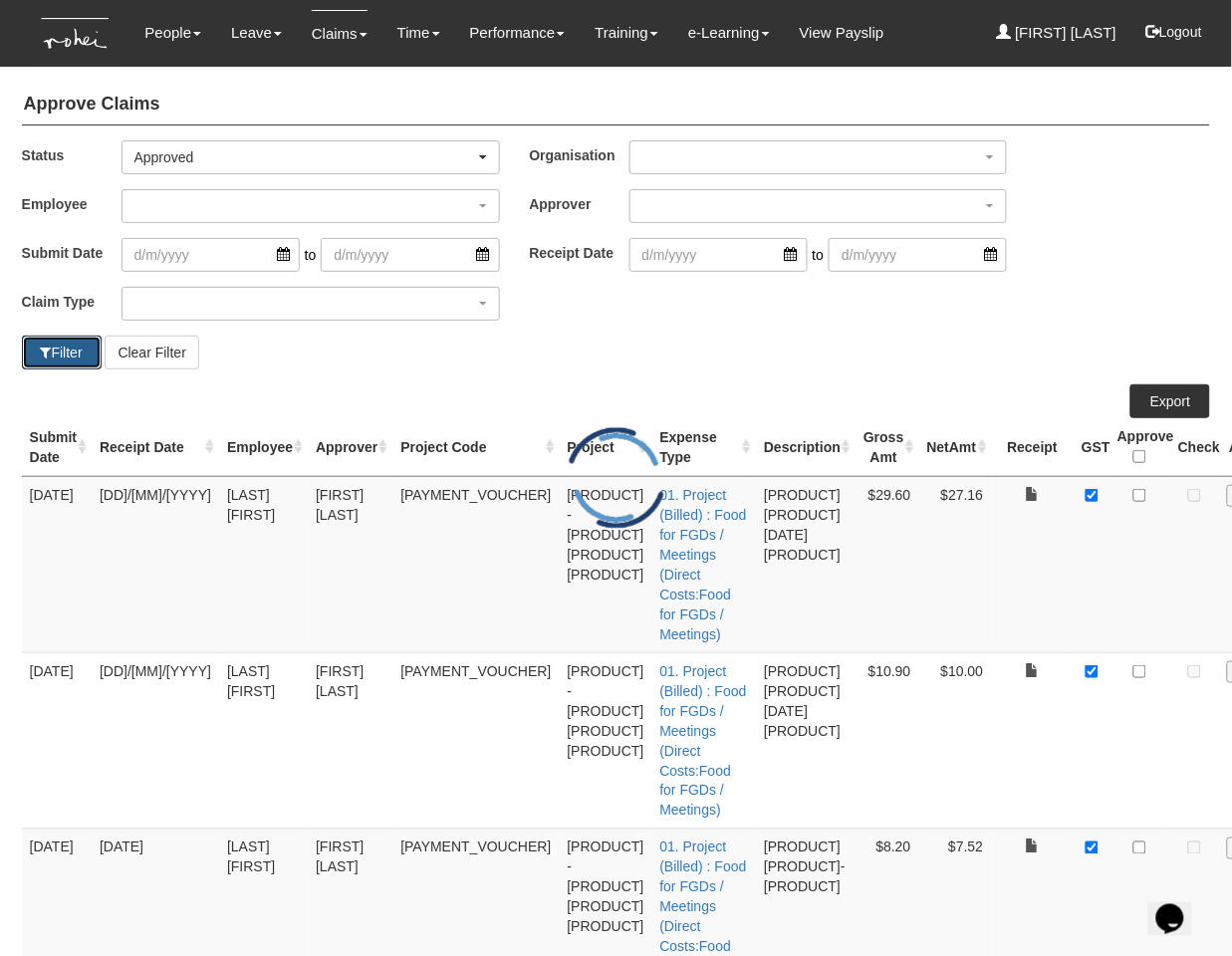 scroll, scrollTop: 219, scrollLeft: 0, axis: vertical 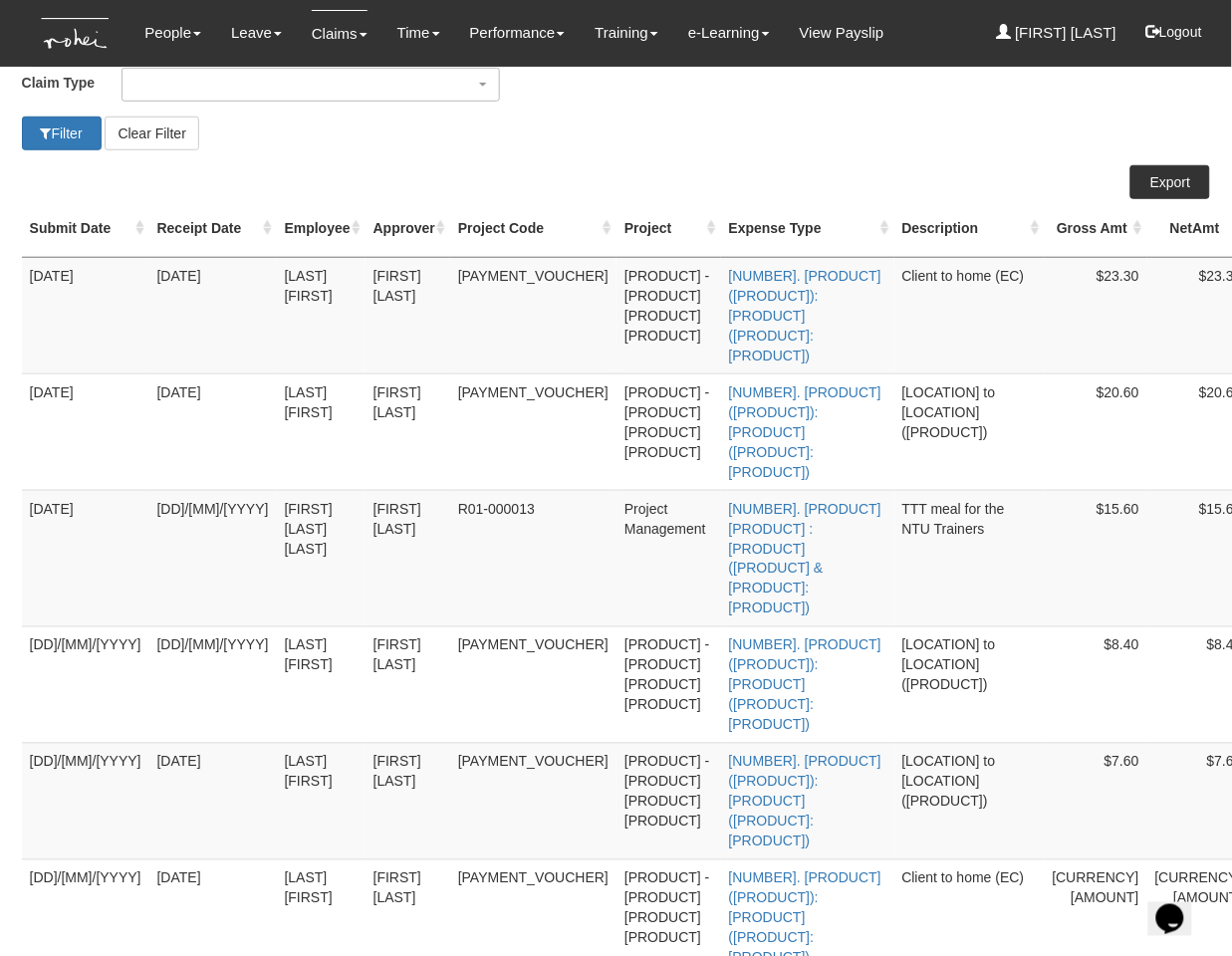 drag, startPoint x: 239, startPoint y: 627, endPoint x: 168, endPoint y: 621, distance: 71.25307 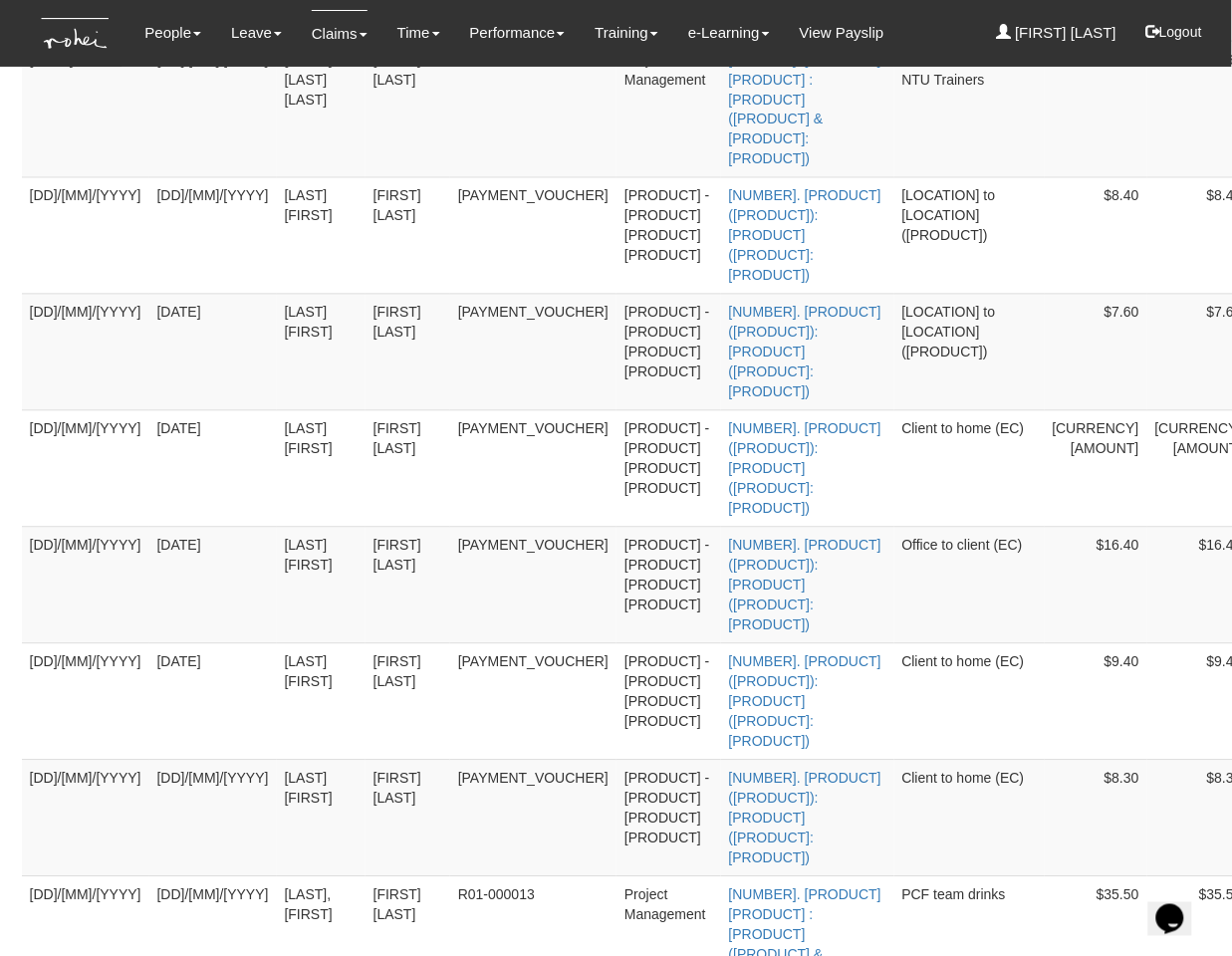 scroll, scrollTop: 681, scrollLeft: 0, axis: vertical 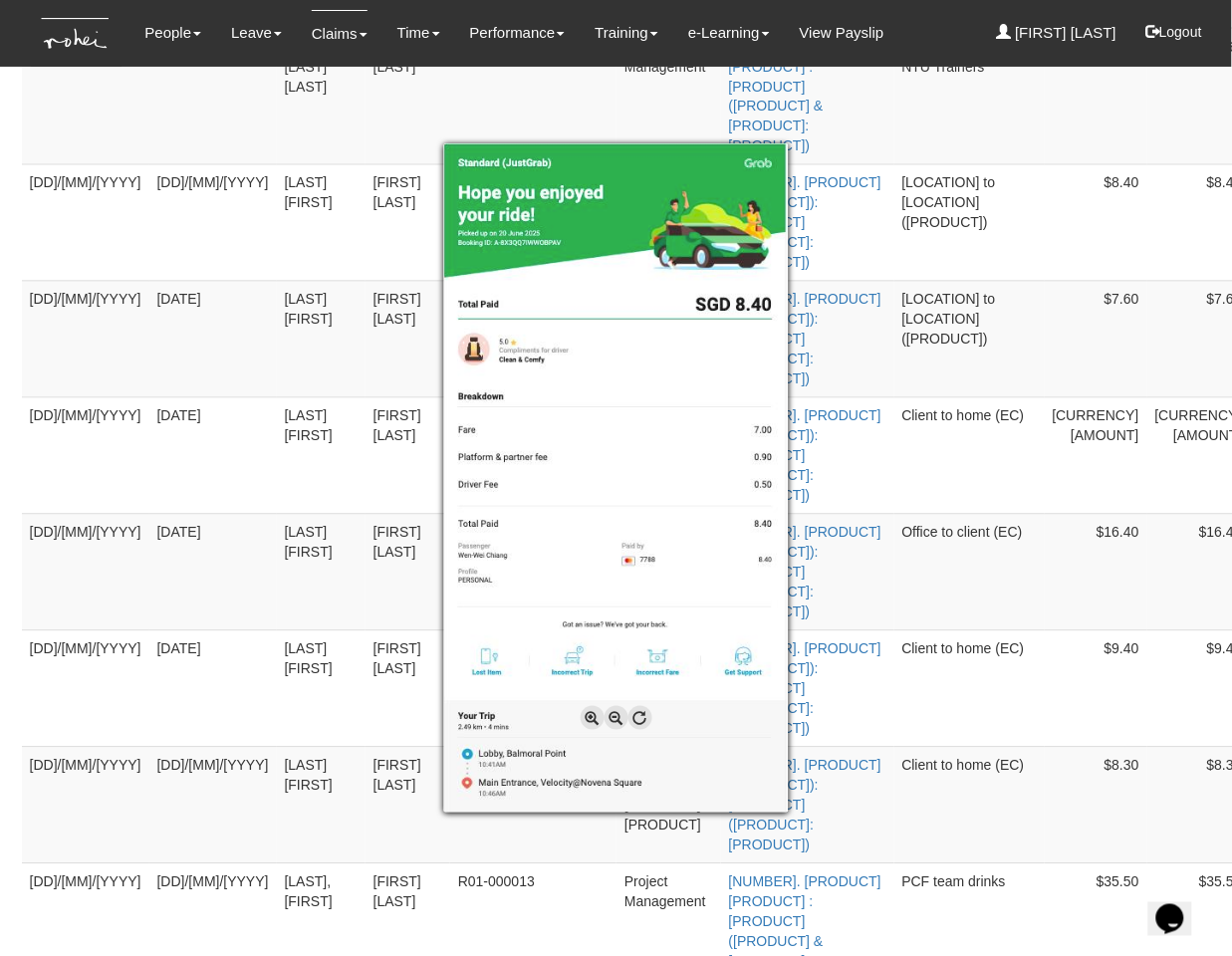 click at bounding box center [616, 478] 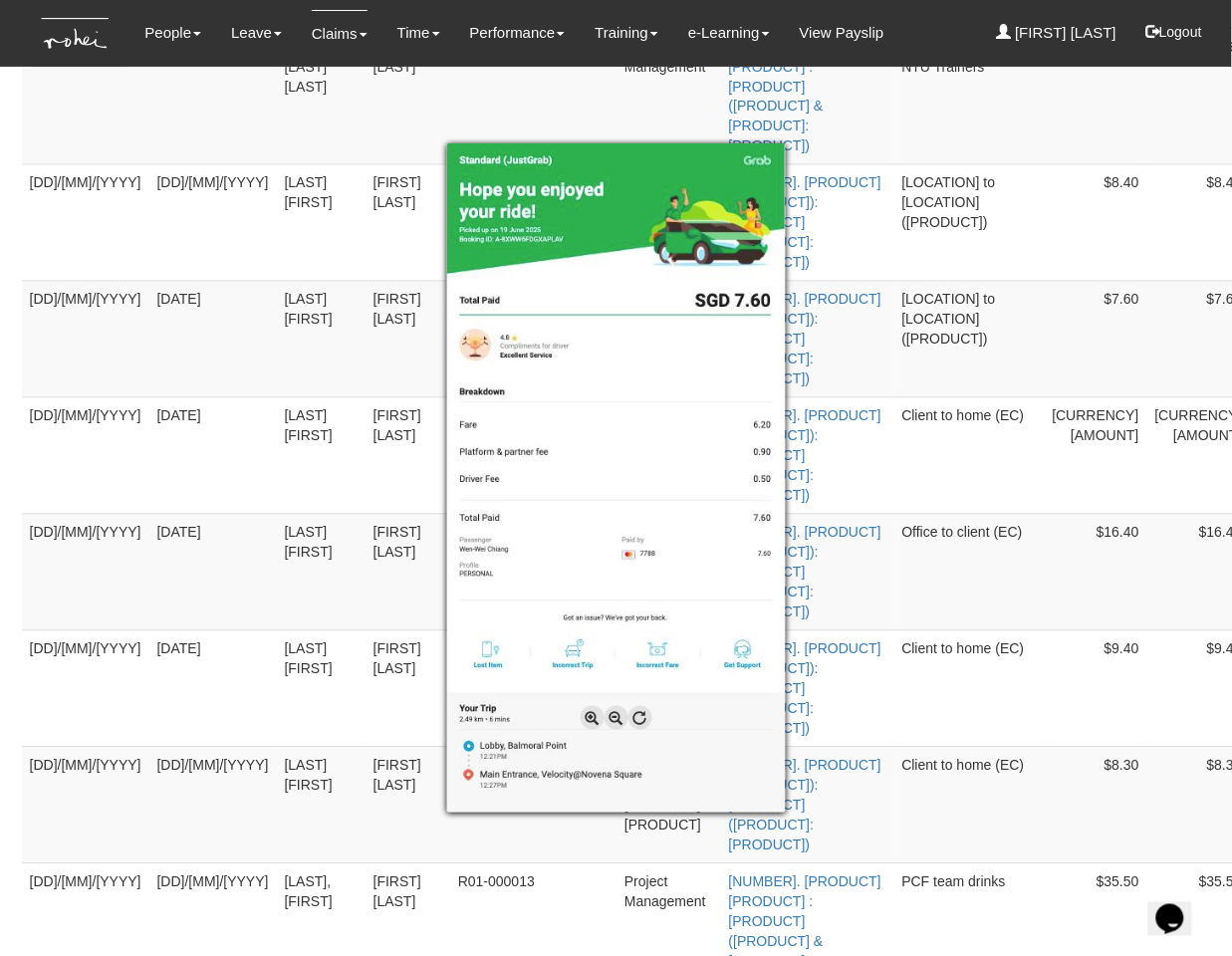 click at bounding box center (616, 478) 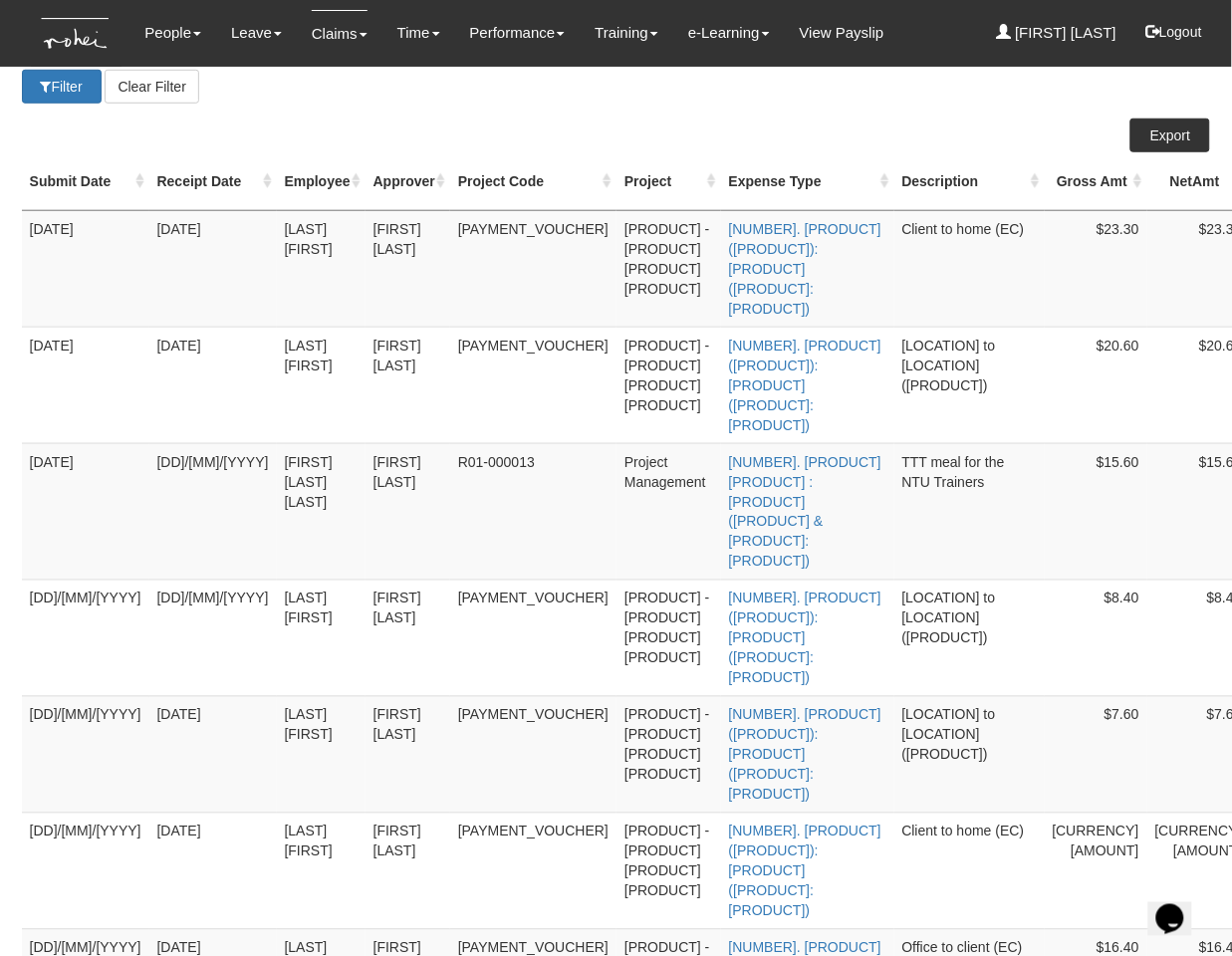 scroll, scrollTop: 0, scrollLeft: 0, axis: both 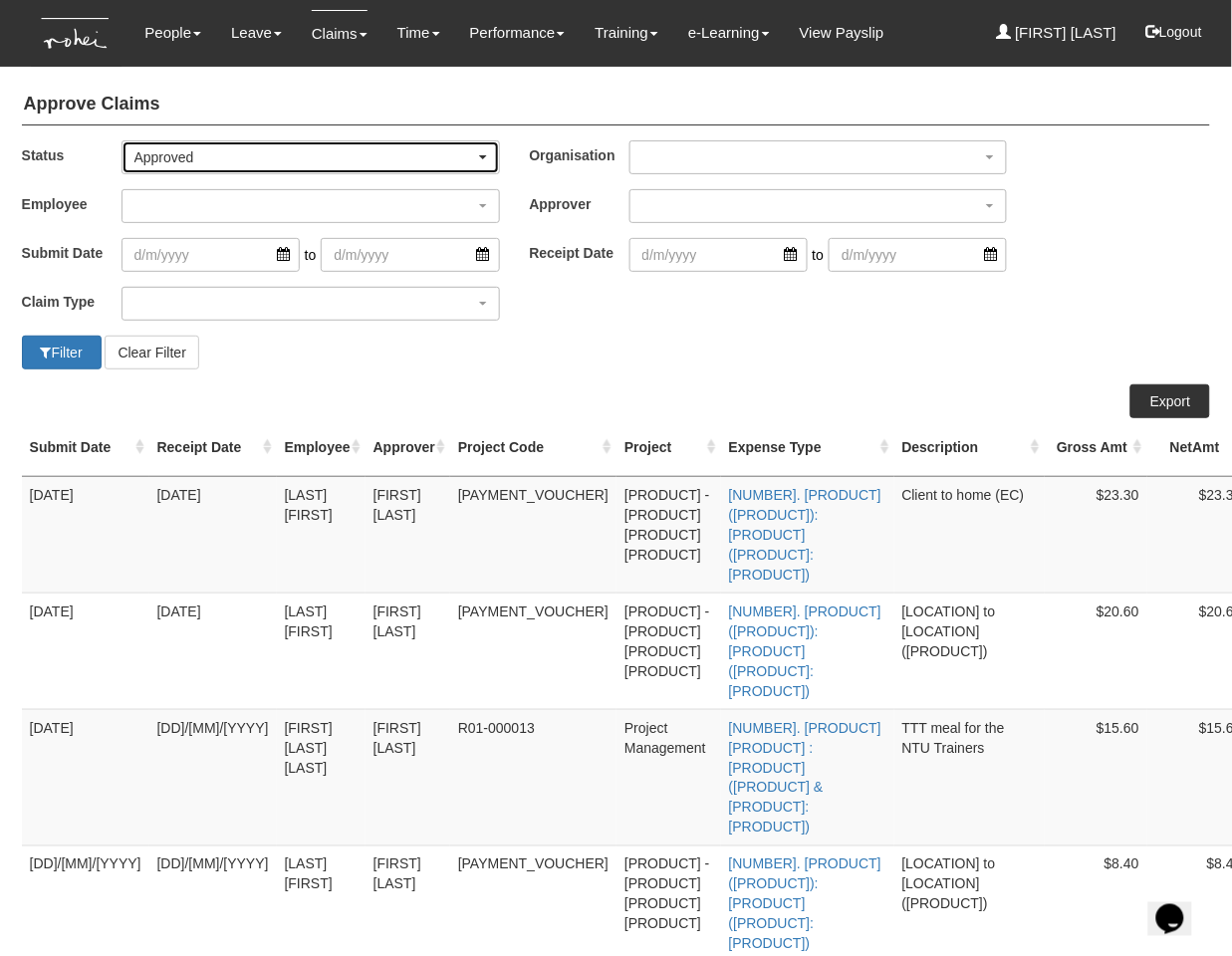 click on "Approved" at bounding box center (305, 157) 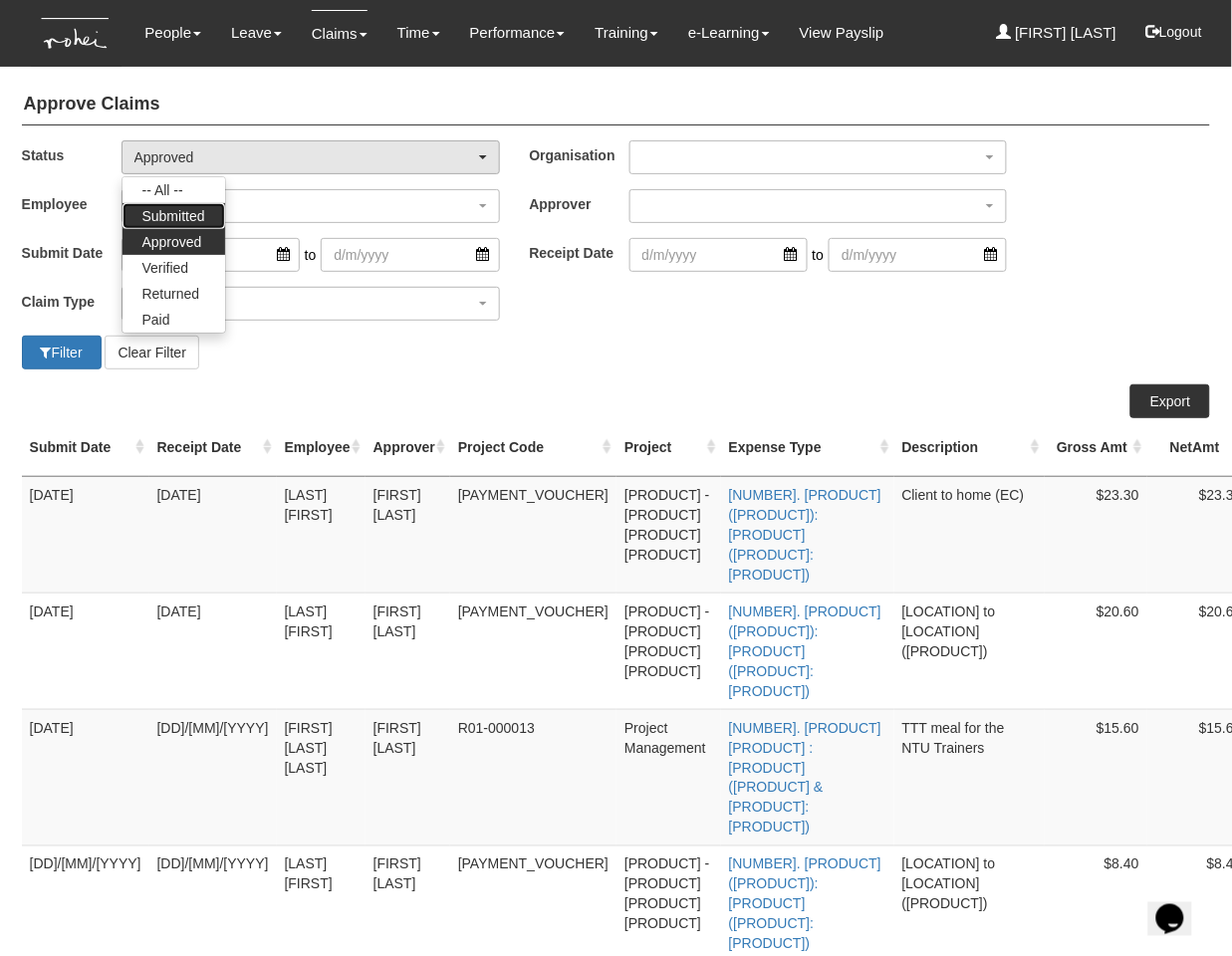 click on "Submitted" at bounding box center [162, 190] 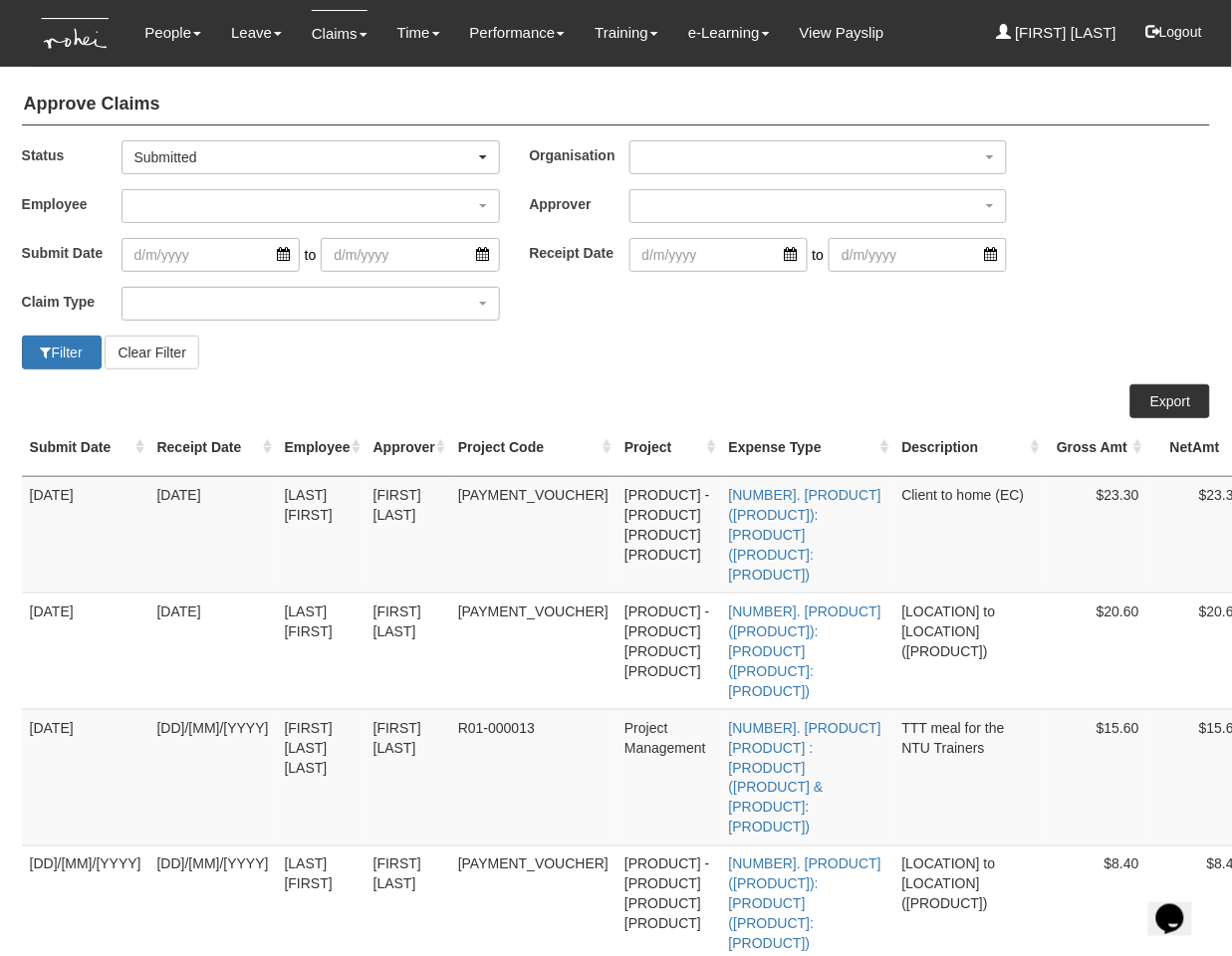 click on "Approve Claims
Status
-- All --
Submitted
Approved
Verified
Returned
Paid
Submitted   -- All -- Submitted Approved Verified Returned Paid
Organisation
ROHEI Learning & Consulting
Employee
_Bhel Test Account
_Staff Gracie
Abel Tan
Abigail Shantini K.
Aline Eustaquio Low
Alvin Ang
Amanda Ho
Barney Lau
Breyl Yeo
Carolin Leong
Cerlin Teo
Christine Wang
Claribel Abadilla
Czarina Marifosque
Daniel Low
Denise Aragon
Denise Tan
Ding Eng Eng
Doris De Souza
Eric Tan
Erika Mok
Evelyn Lim
Franchette Briones
Ghim Siew Ho
Grace Lim
Hannah Ang
Helen Lua
Iñaki Zuñiga
Jacqueline Pang
Jane Chang
Jean Yap" at bounding box center [616, 2920] 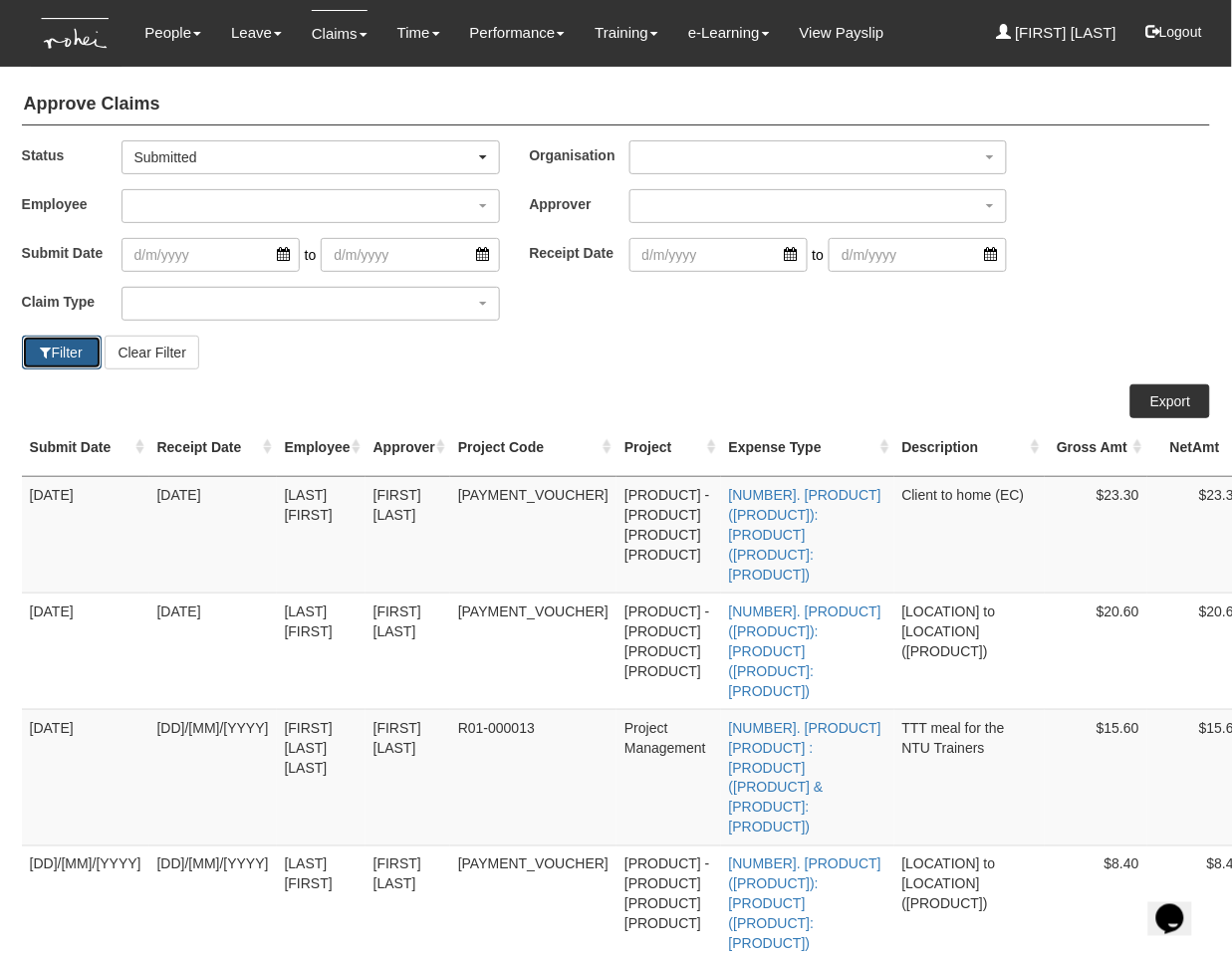 click on "Filter" at bounding box center [62, 353] 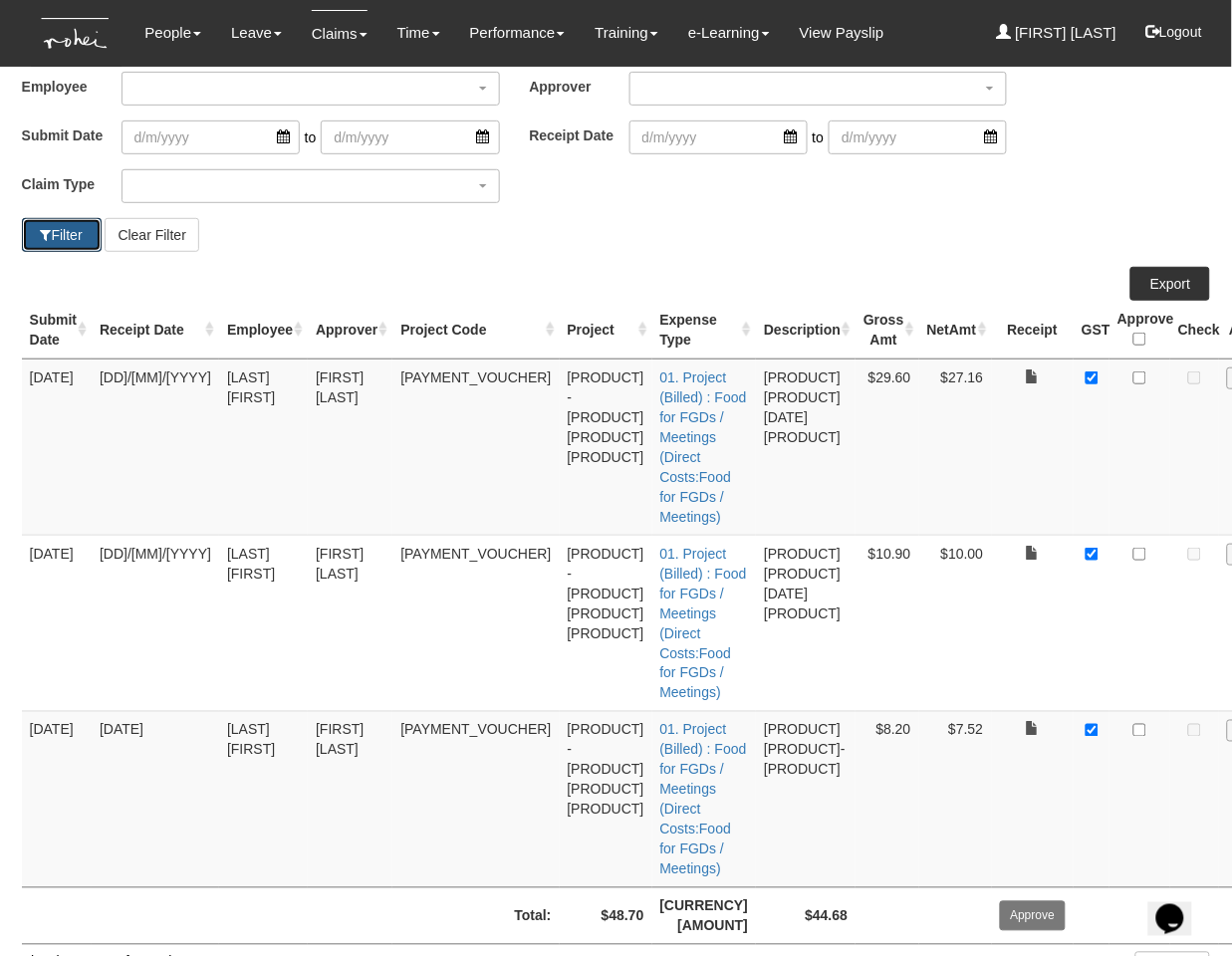 scroll, scrollTop: 219, scrollLeft: 0, axis: vertical 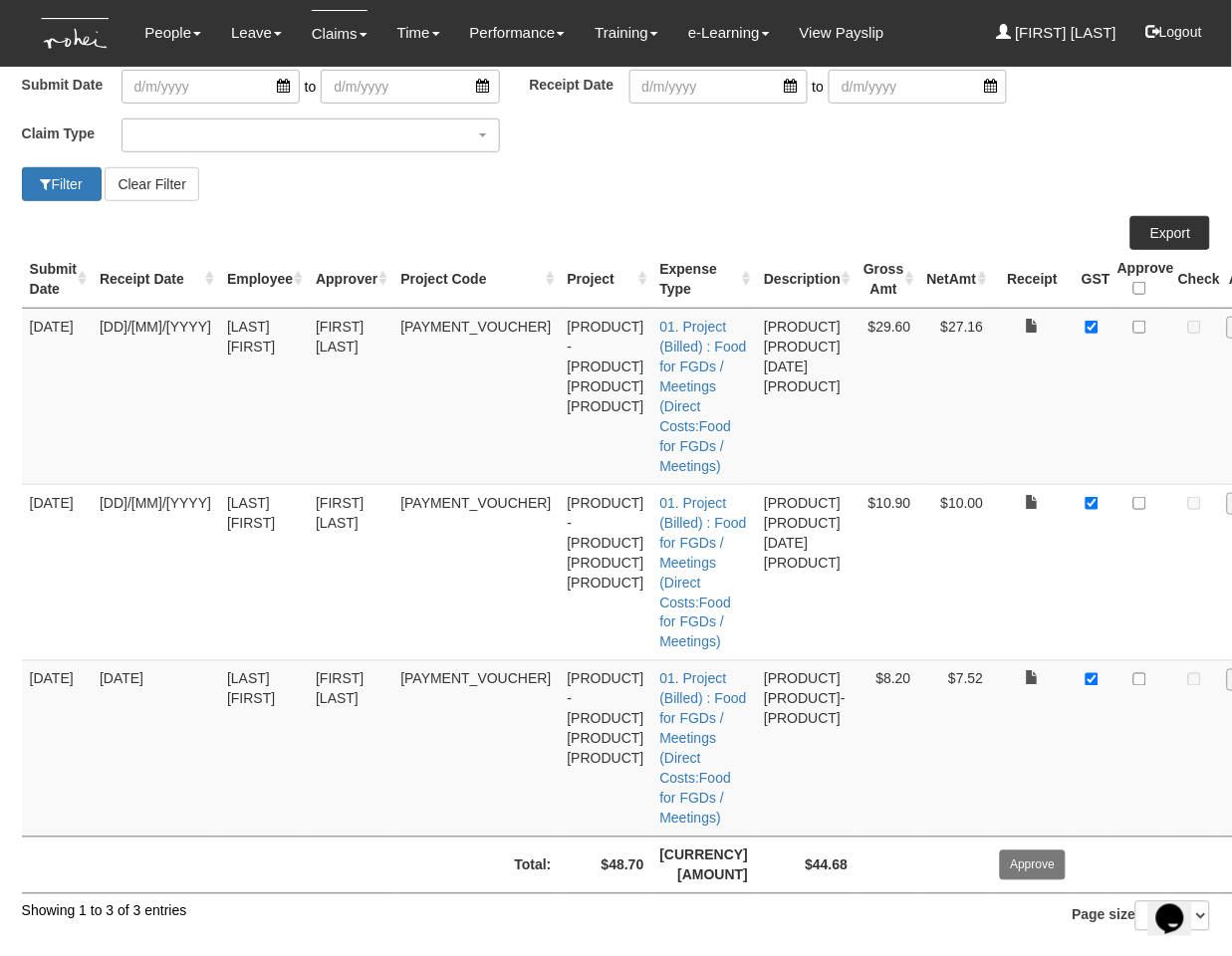 click on "[PRODUCT] [PRODUCT] [DATE] [PRODUCT]" at bounding box center [806, 395] 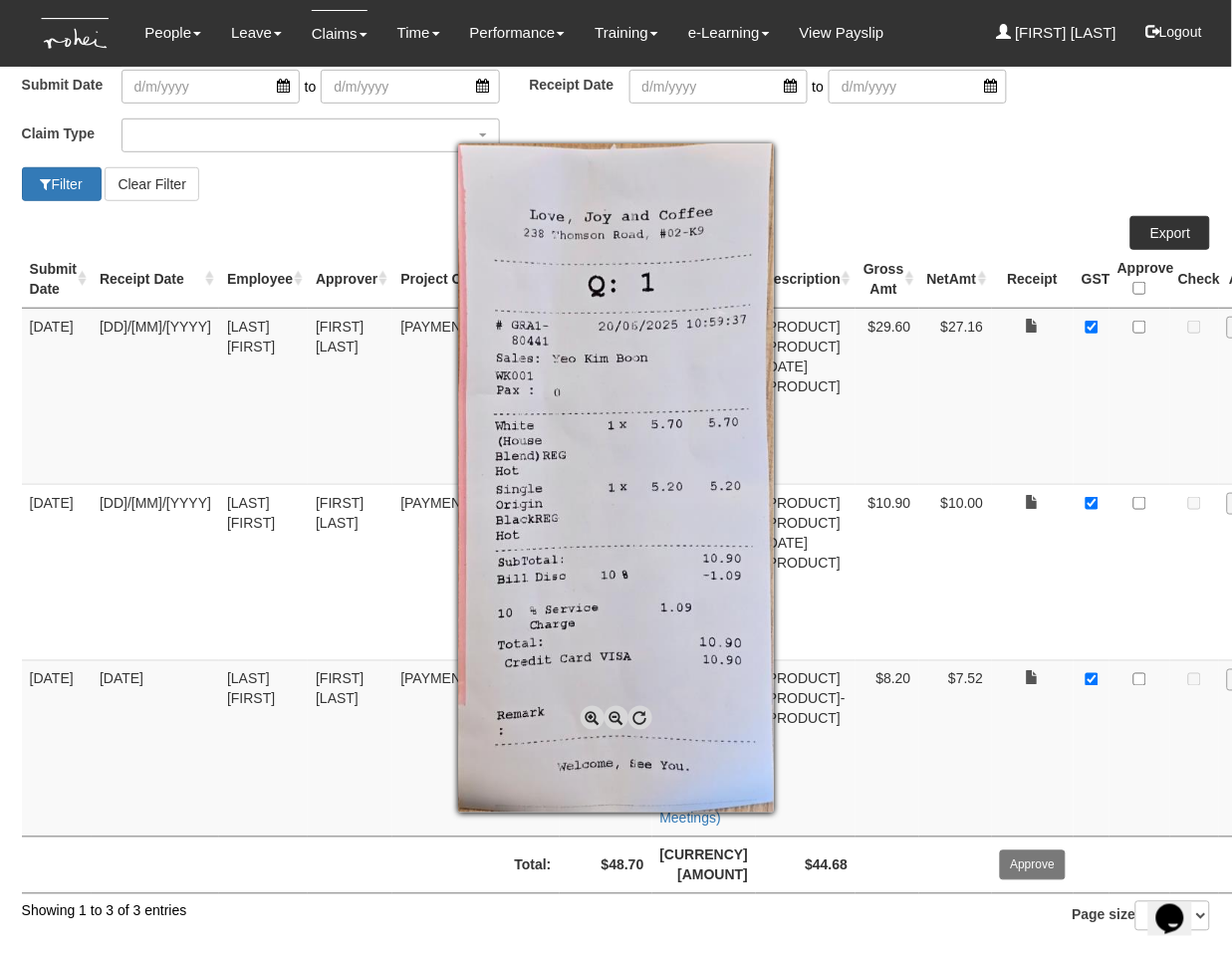 click at bounding box center [616, 478] 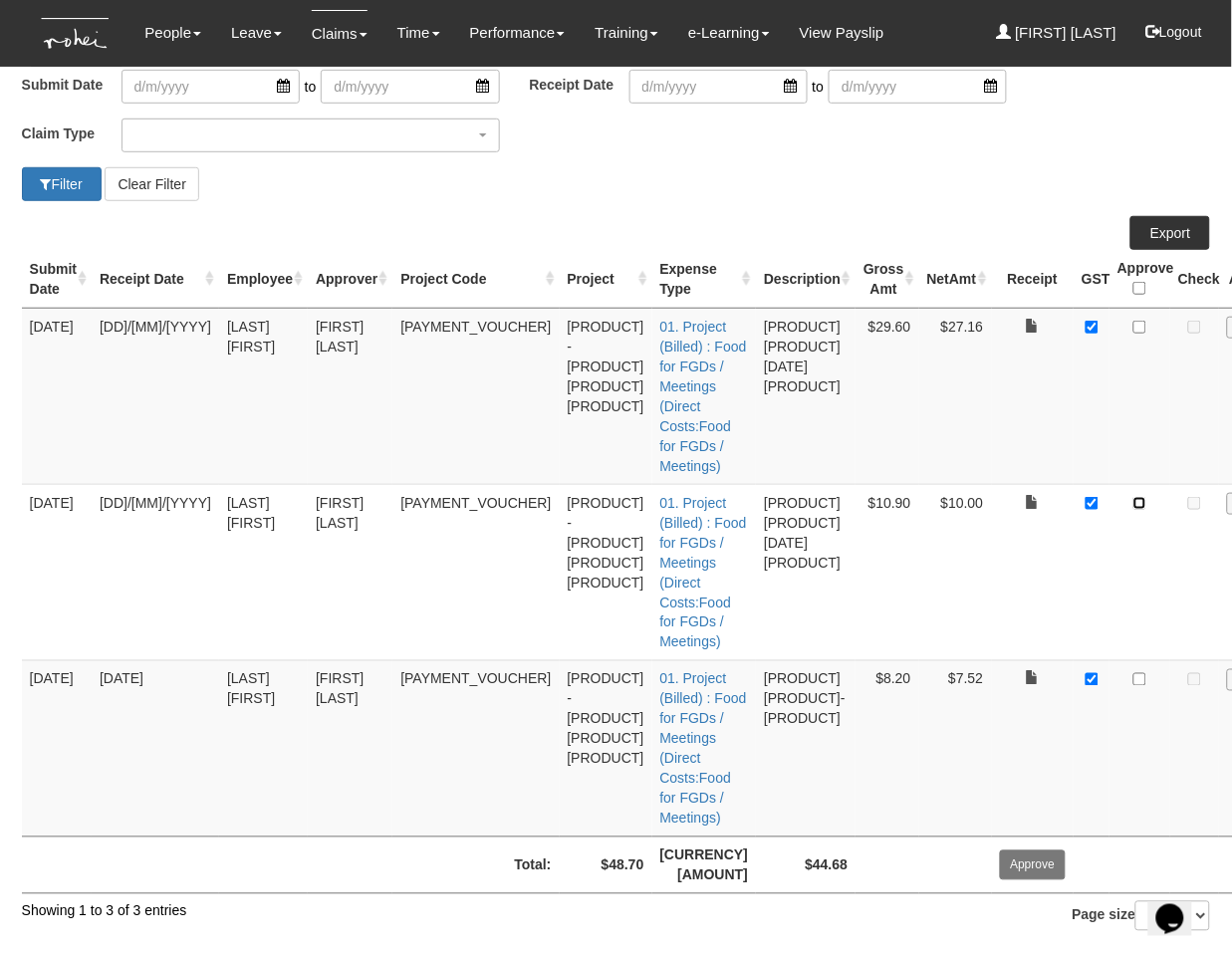 click at bounding box center [1139, 503] 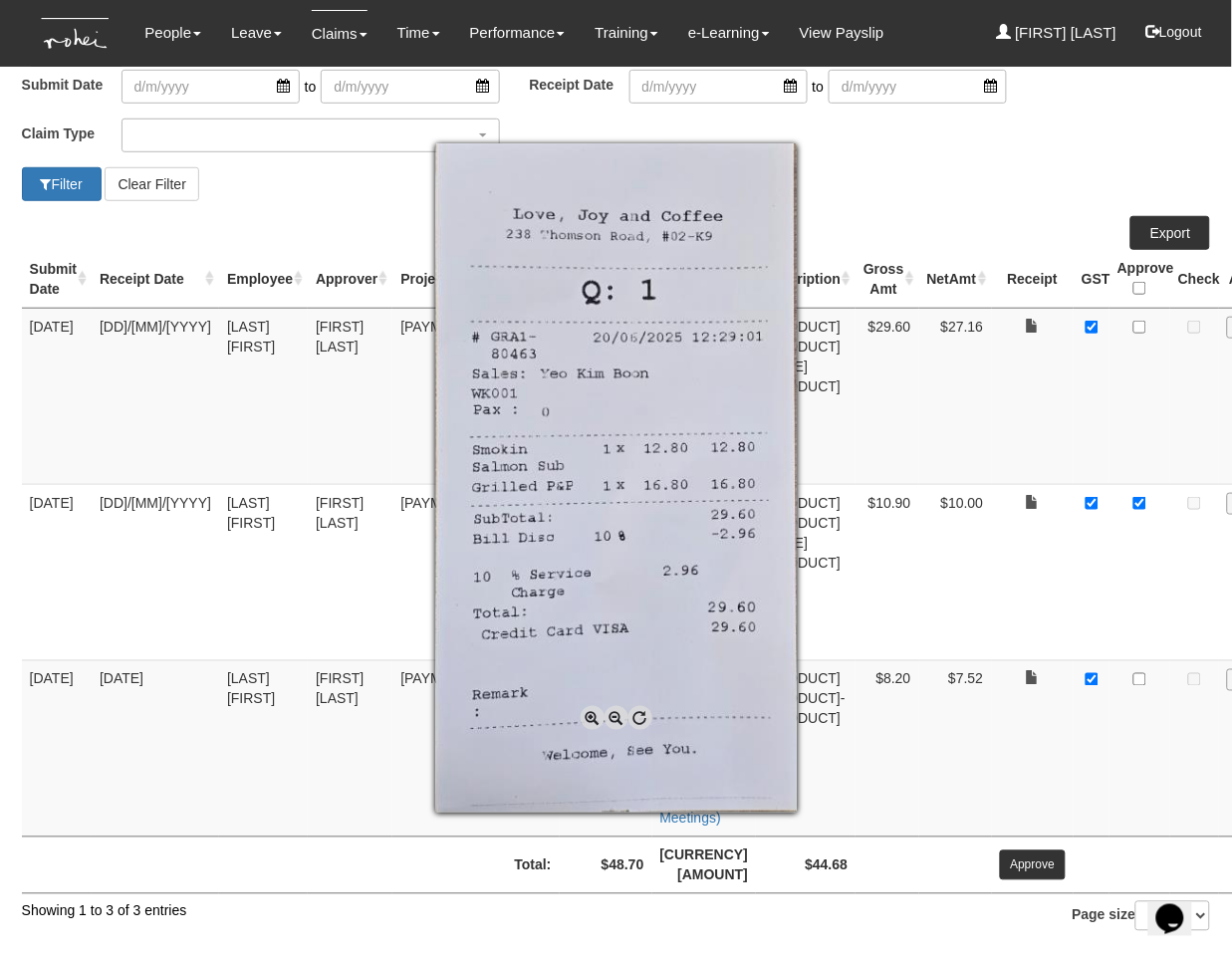 click at bounding box center (616, 478) 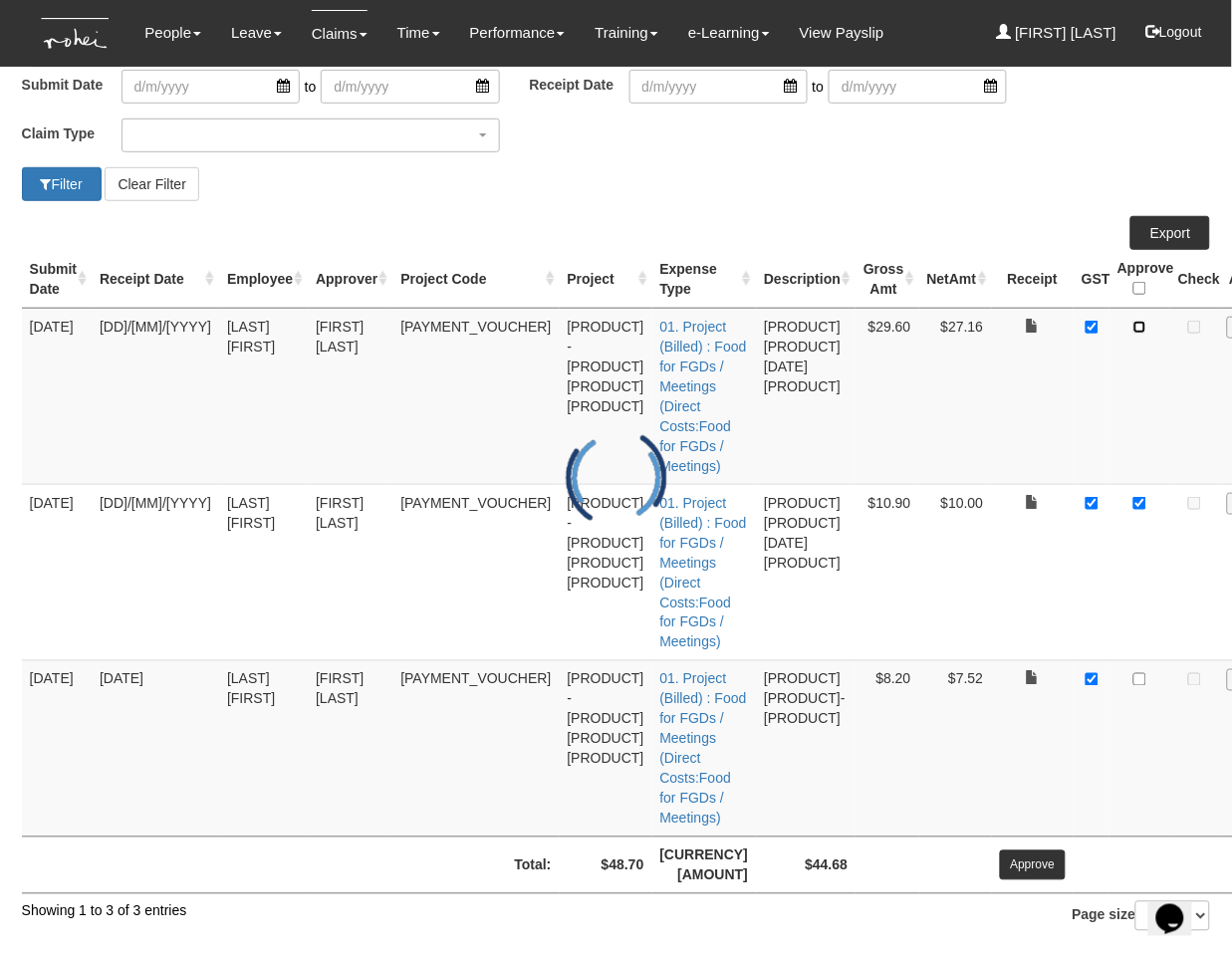 click at bounding box center [1139, 327] 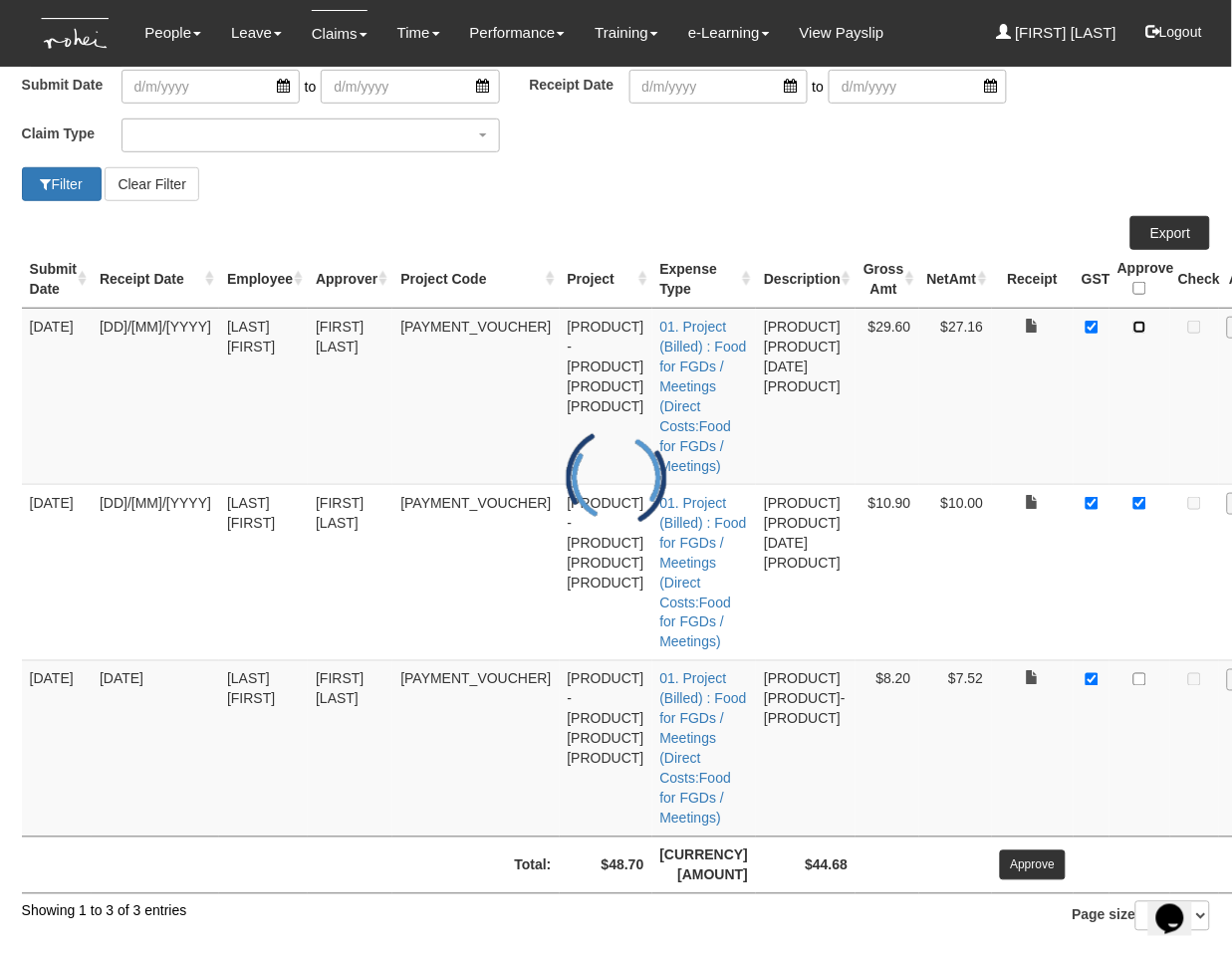 checkbox on "true" 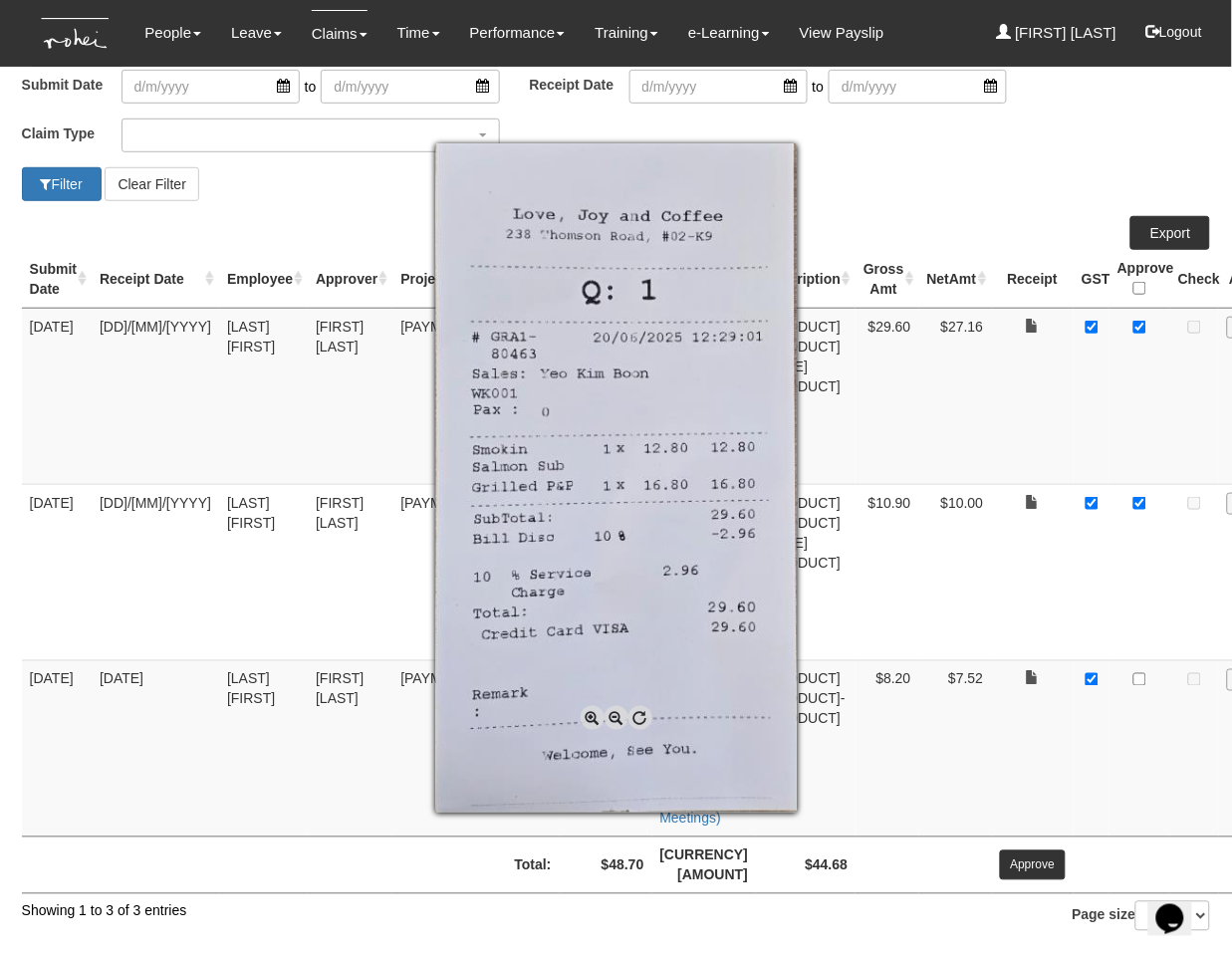 click at bounding box center [616, 478] 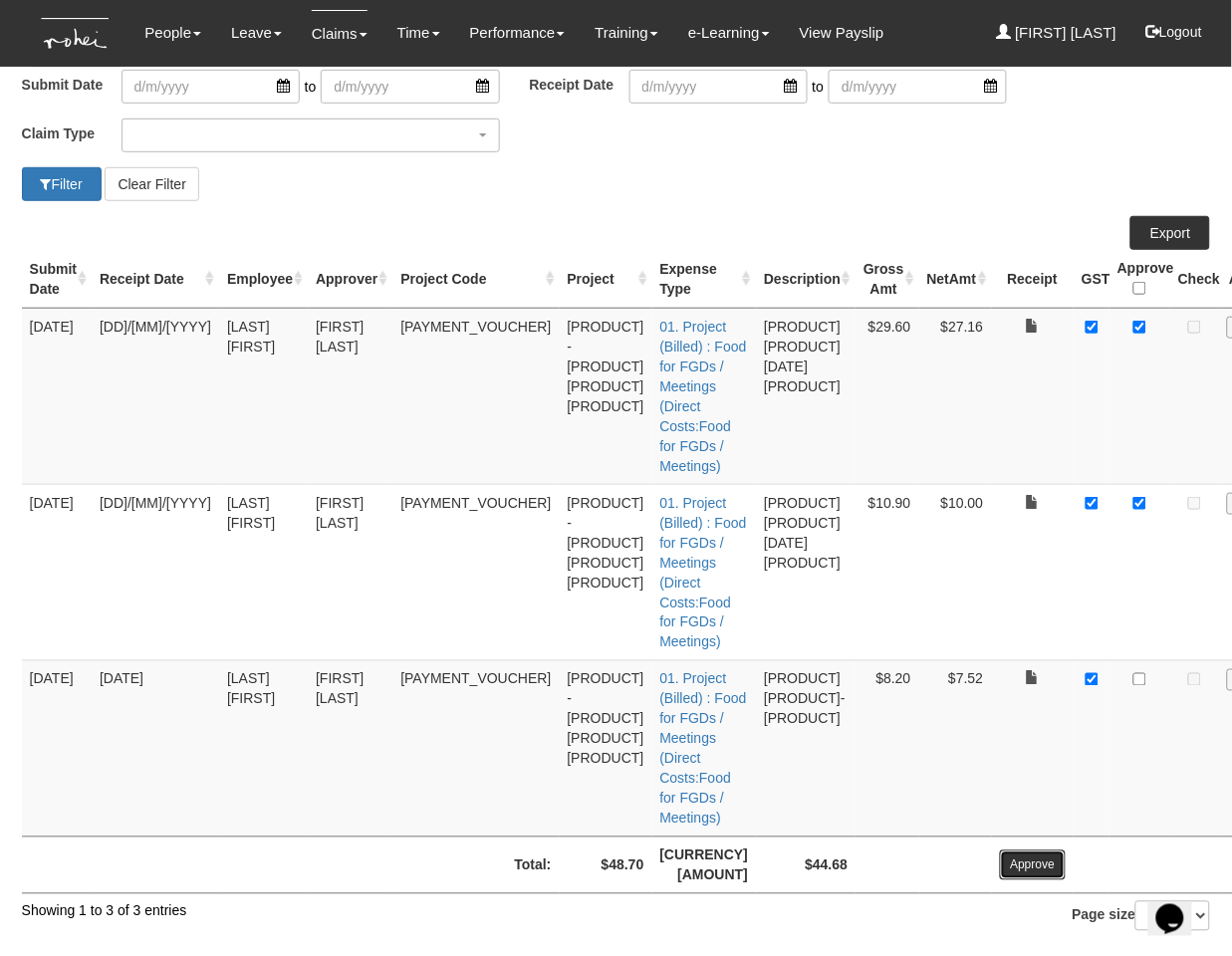 click on "Approve" at bounding box center (1033, 865) 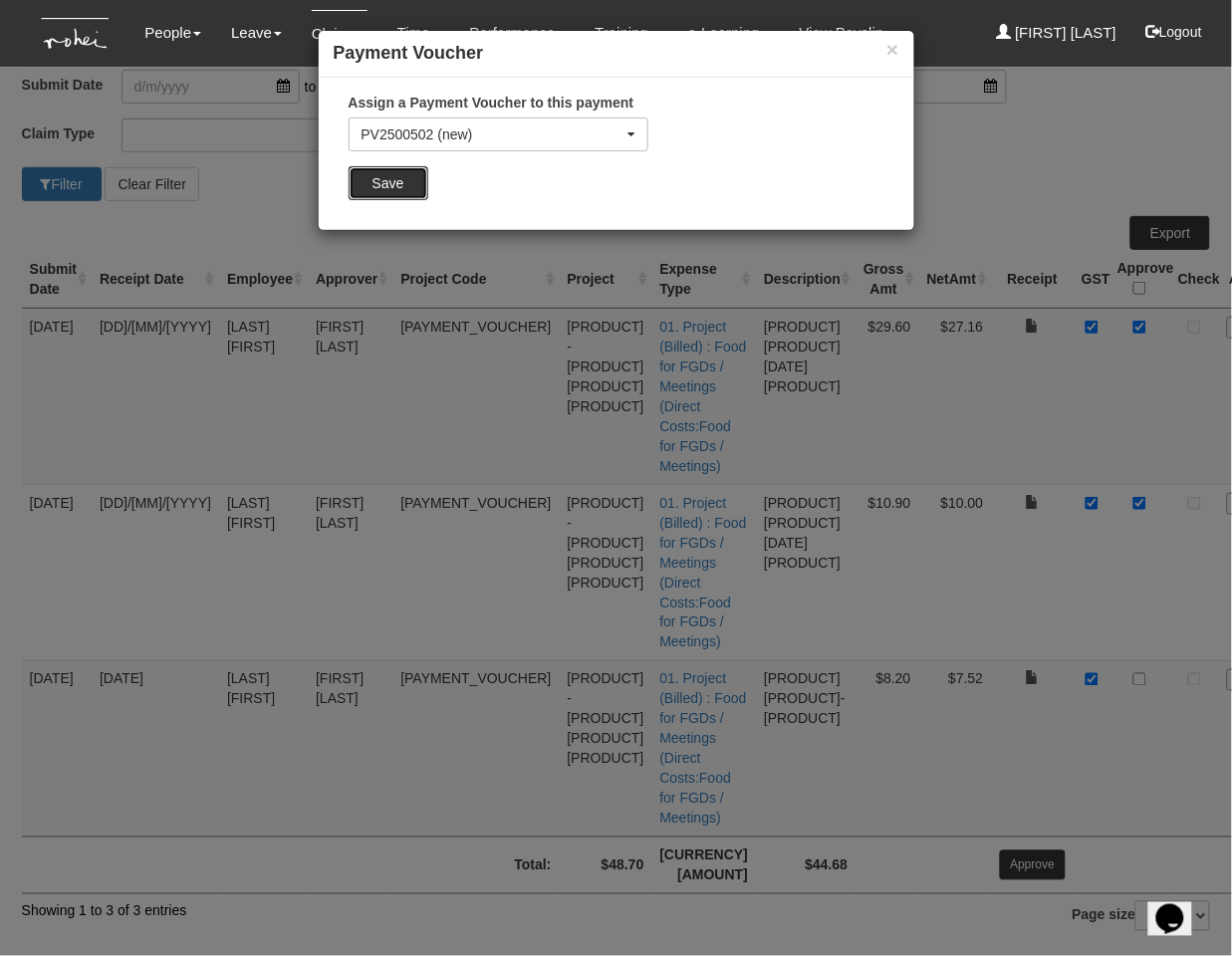 click on "Save" at bounding box center (388, 183) 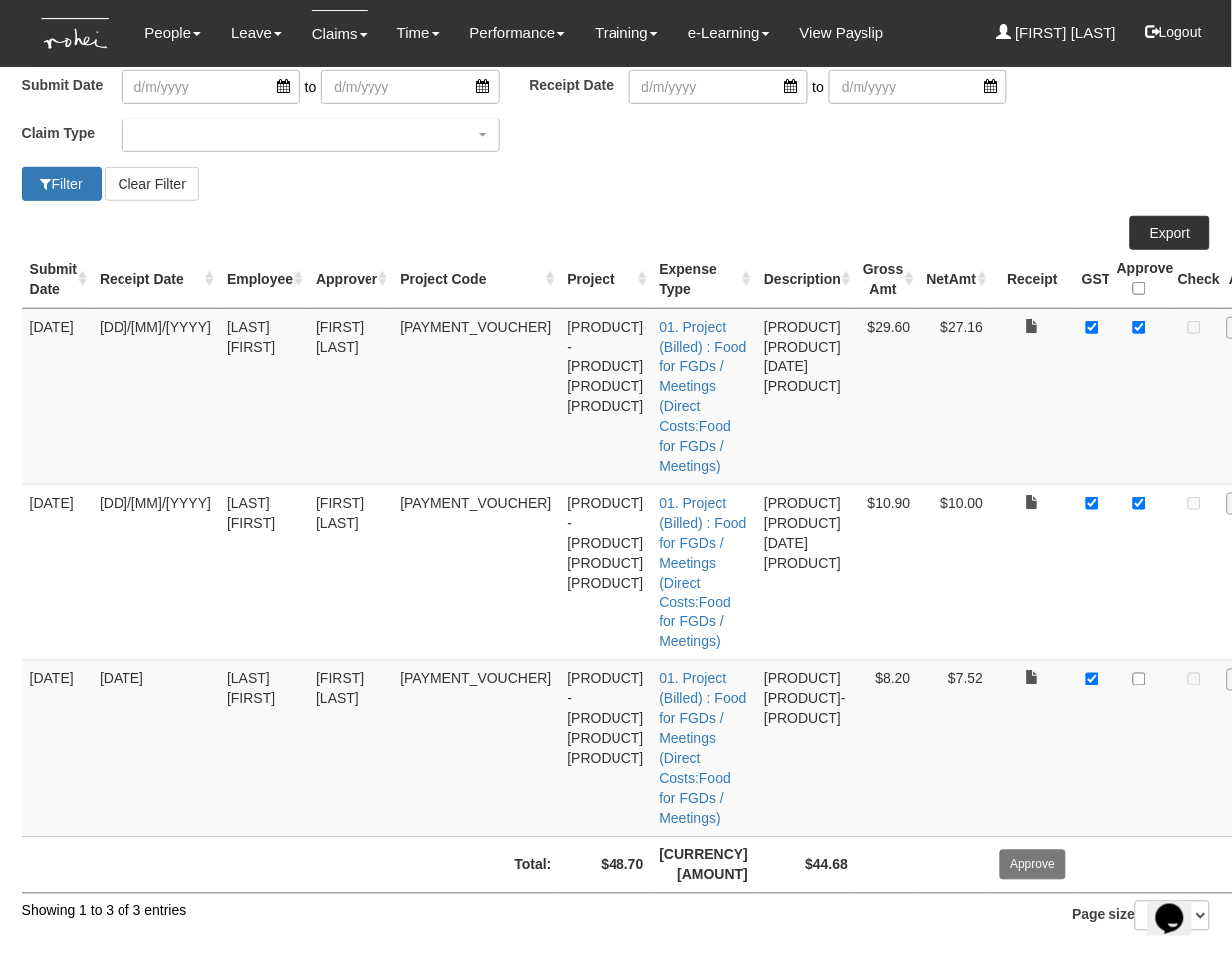 click on "Claim Type
(01) Personal Reimbursement
(02) Advance Disbursement
(03) [LAST]'s Credit Card
(04) [LAST]'s Credit Card
(05) [LAST]'s Credit Card
(06) [LAST]'s Credit Card" at bounding box center (616, 142) 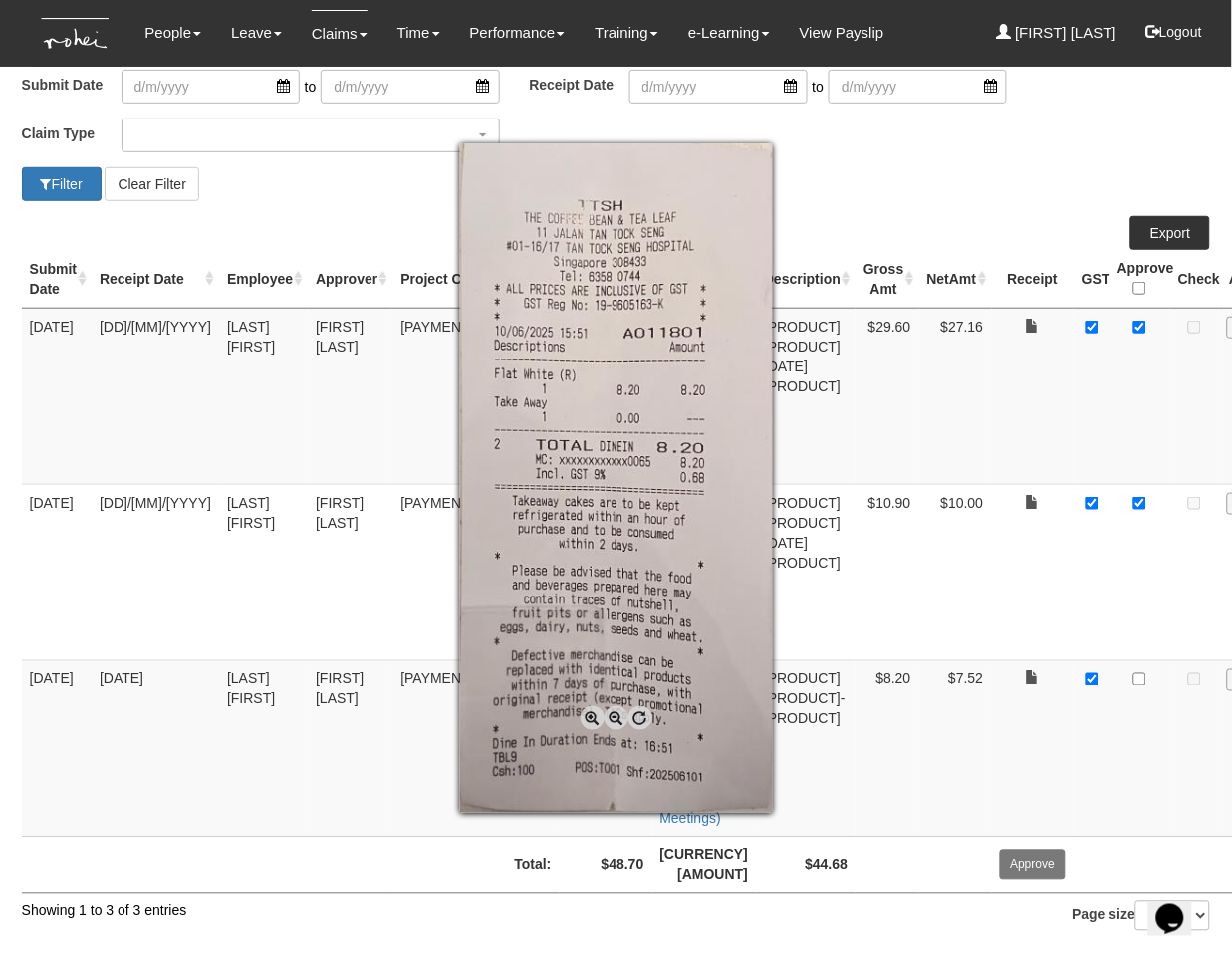 click at bounding box center (616, 478) 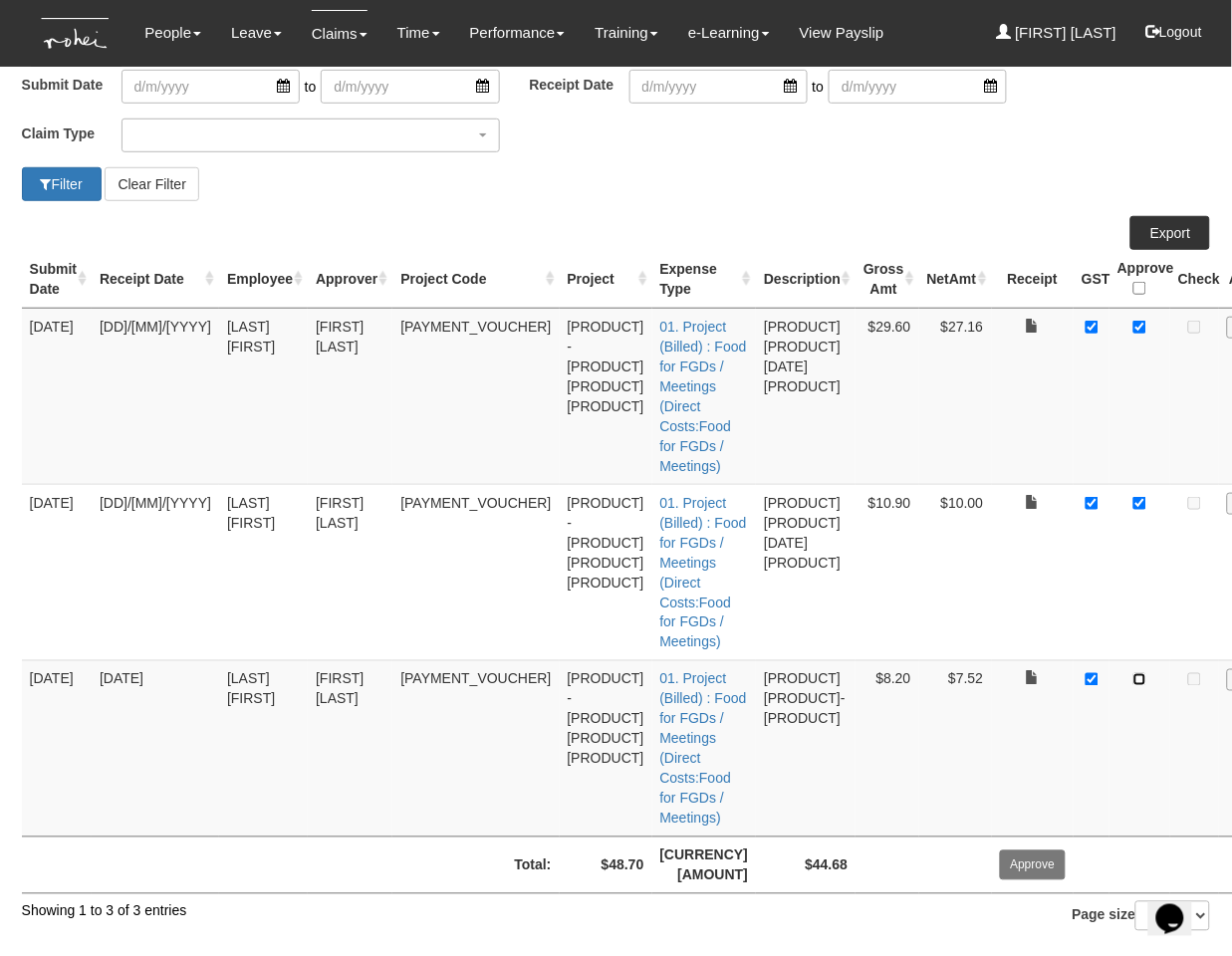 click at bounding box center (1139, 679) 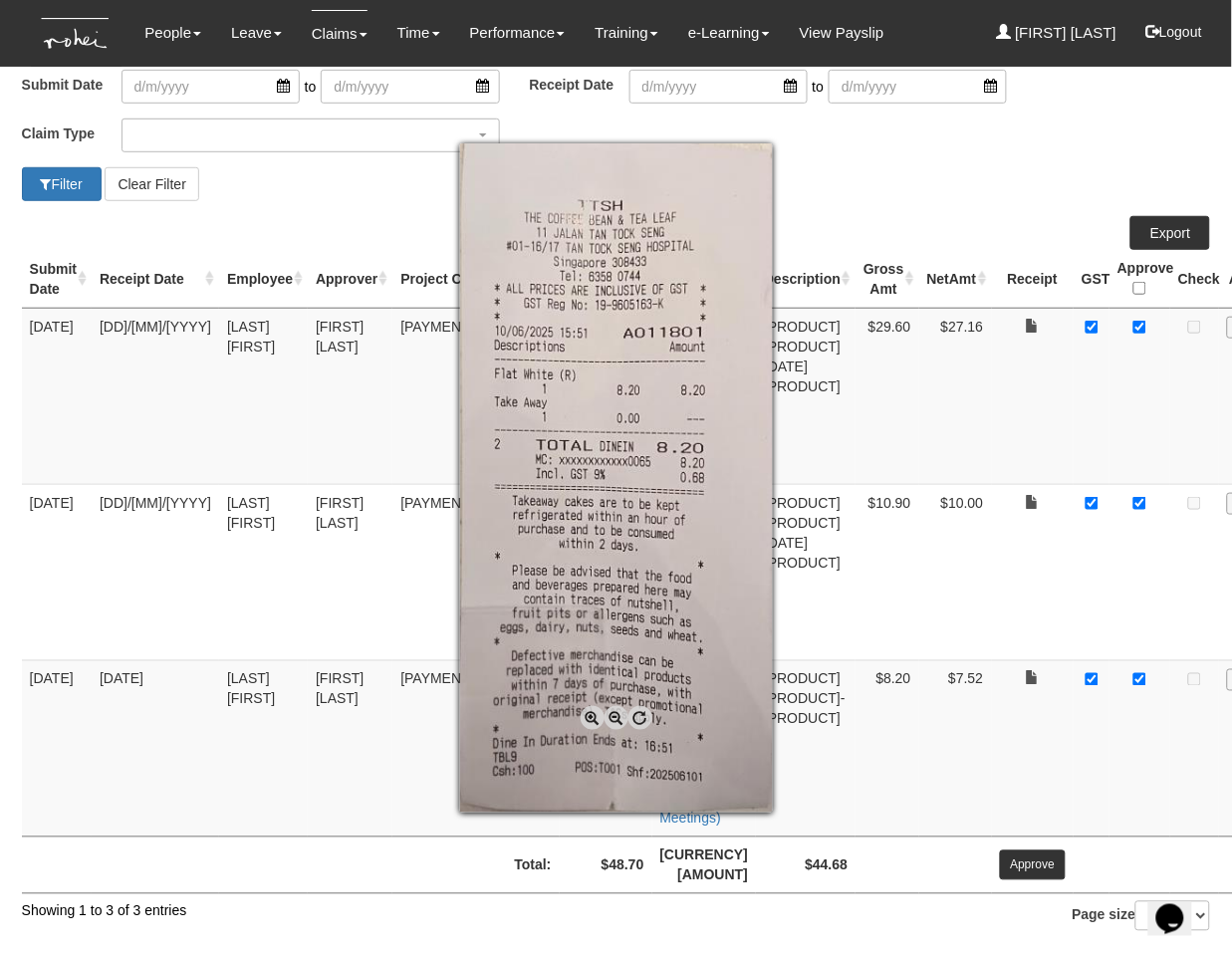 click at bounding box center [616, 478] 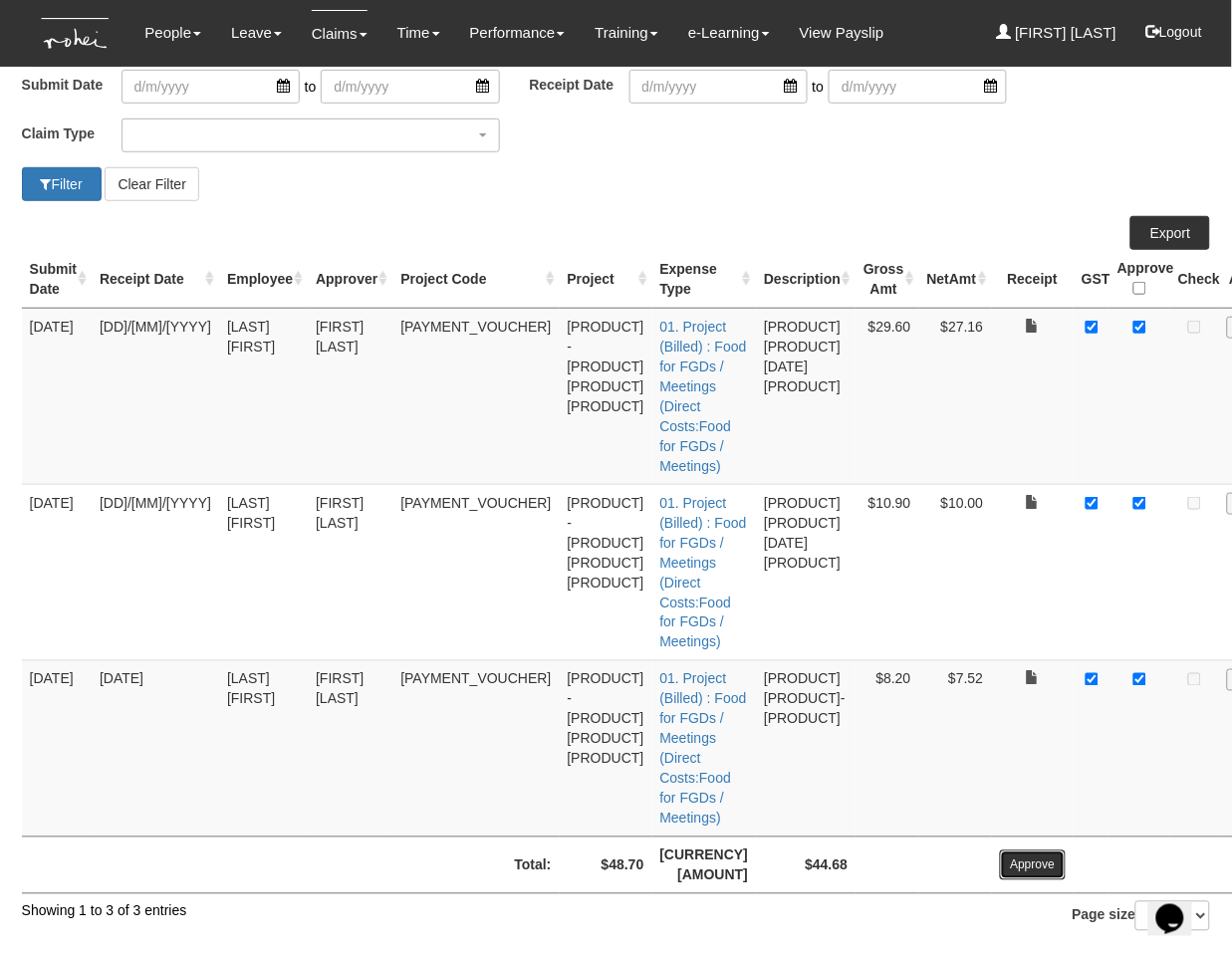 click on "Approve" at bounding box center (1033, 865) 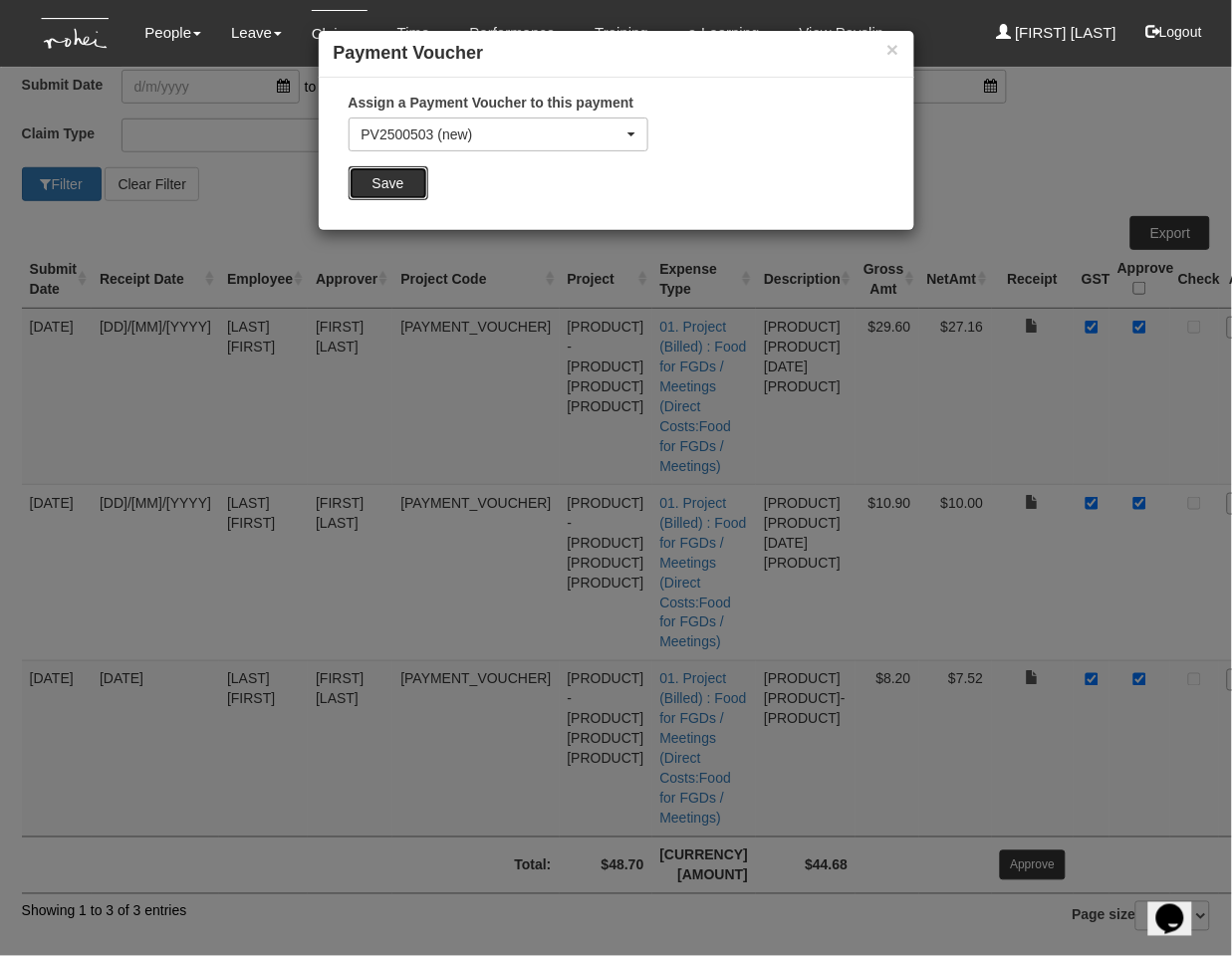 click on "Save" at bounding box center (388, 183) 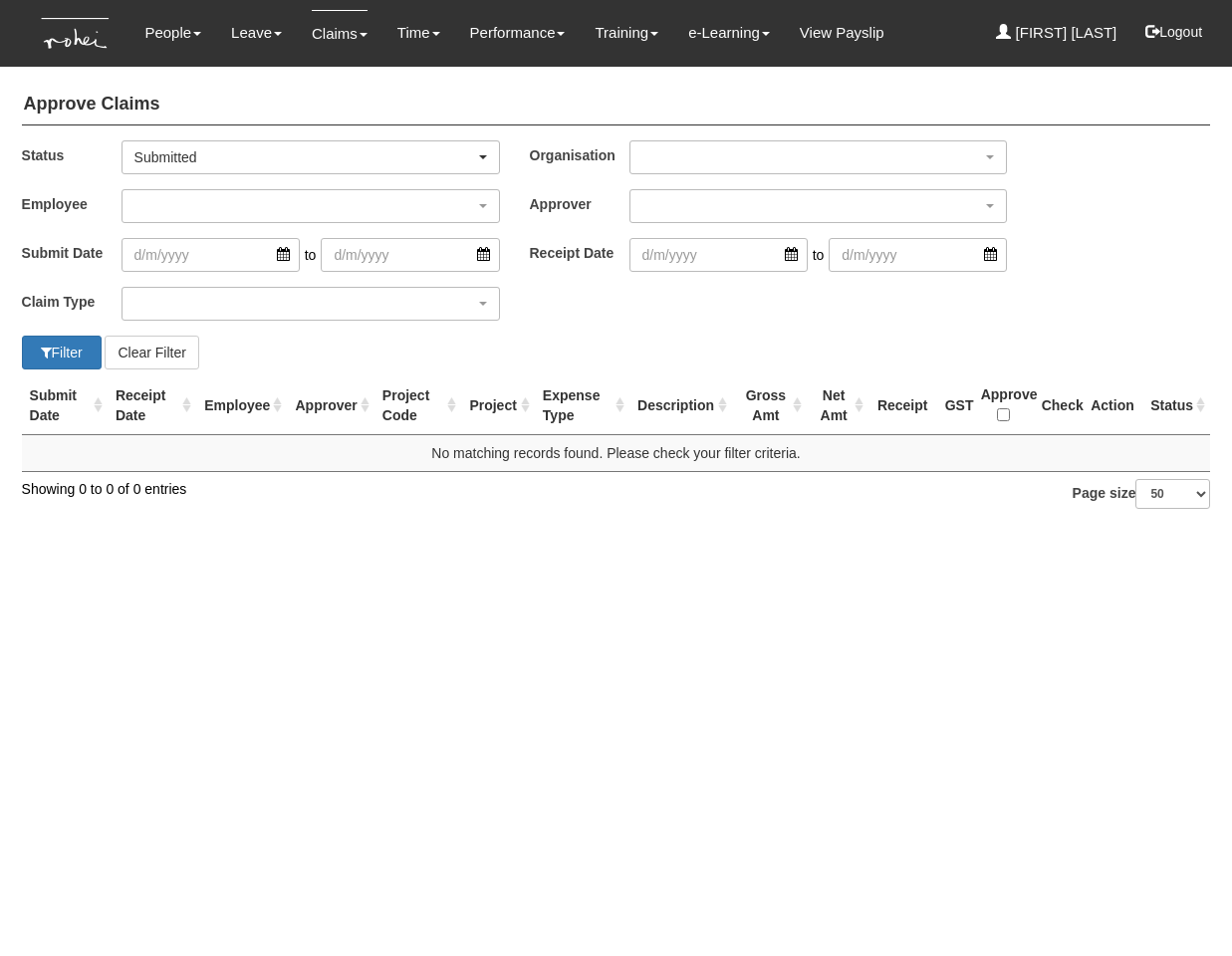 scroll, scrollTop: 0, scrollLeft: 0, axis: both 